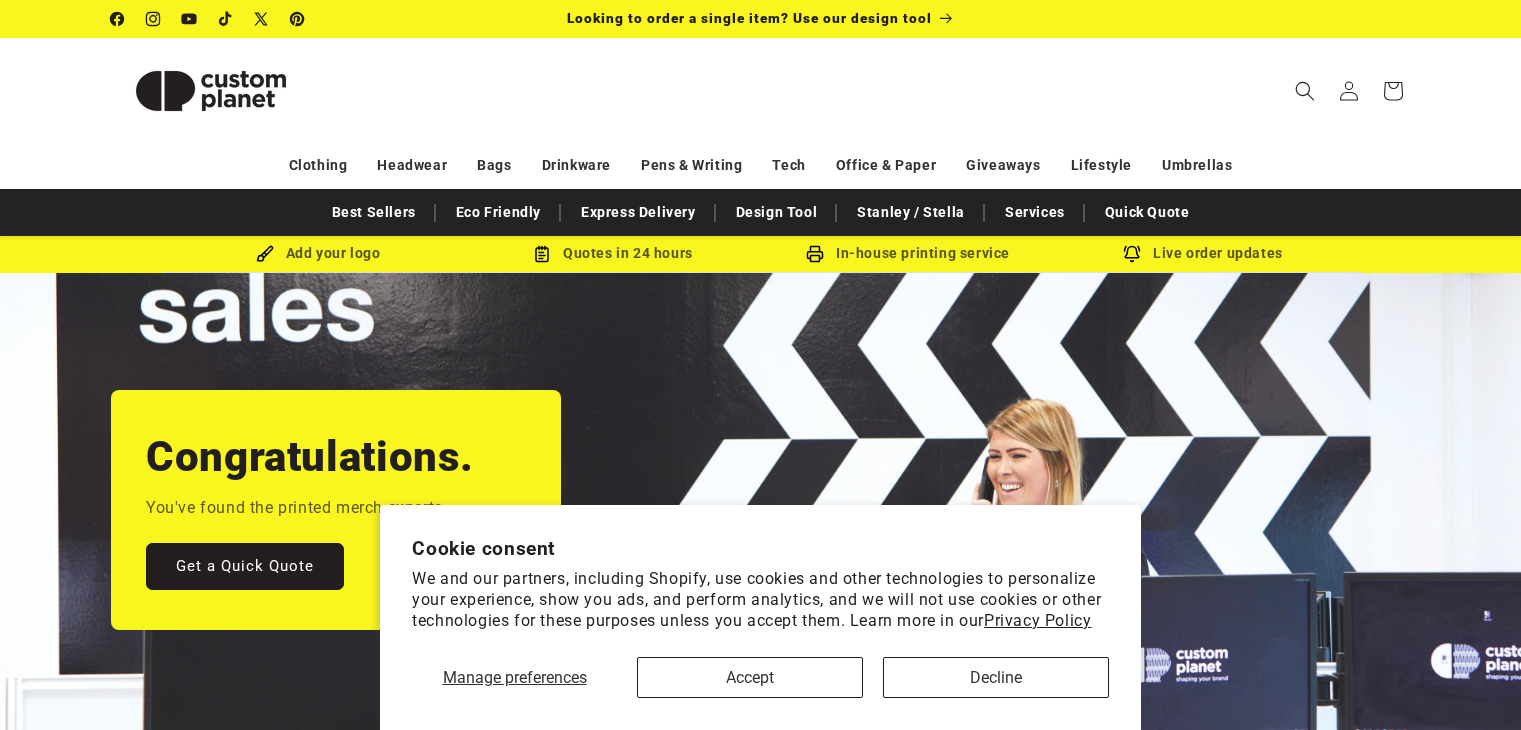 scroll, scrollTop: 0, scrollLeft: 0, axis: both 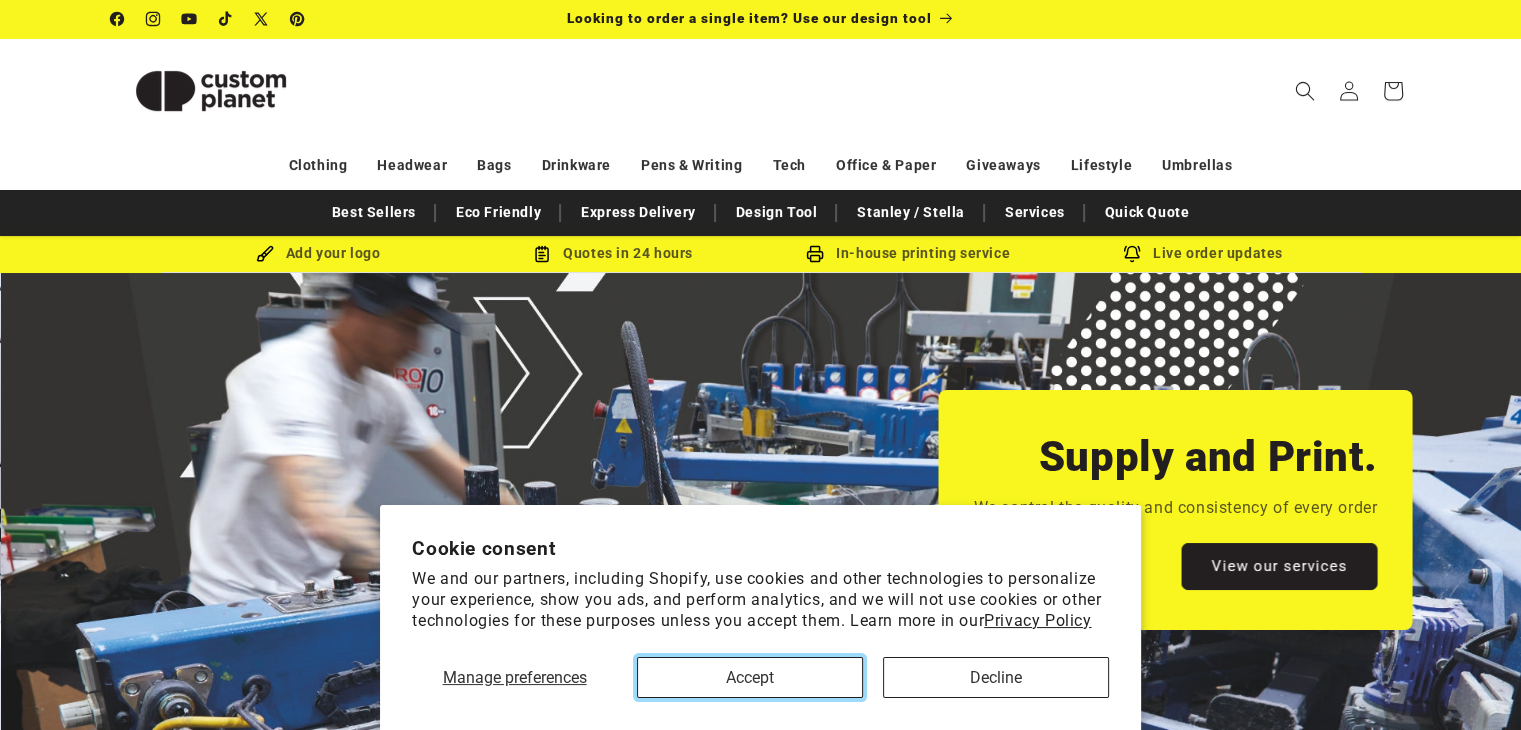 click on "Accept" at bounding box center [750, 677] 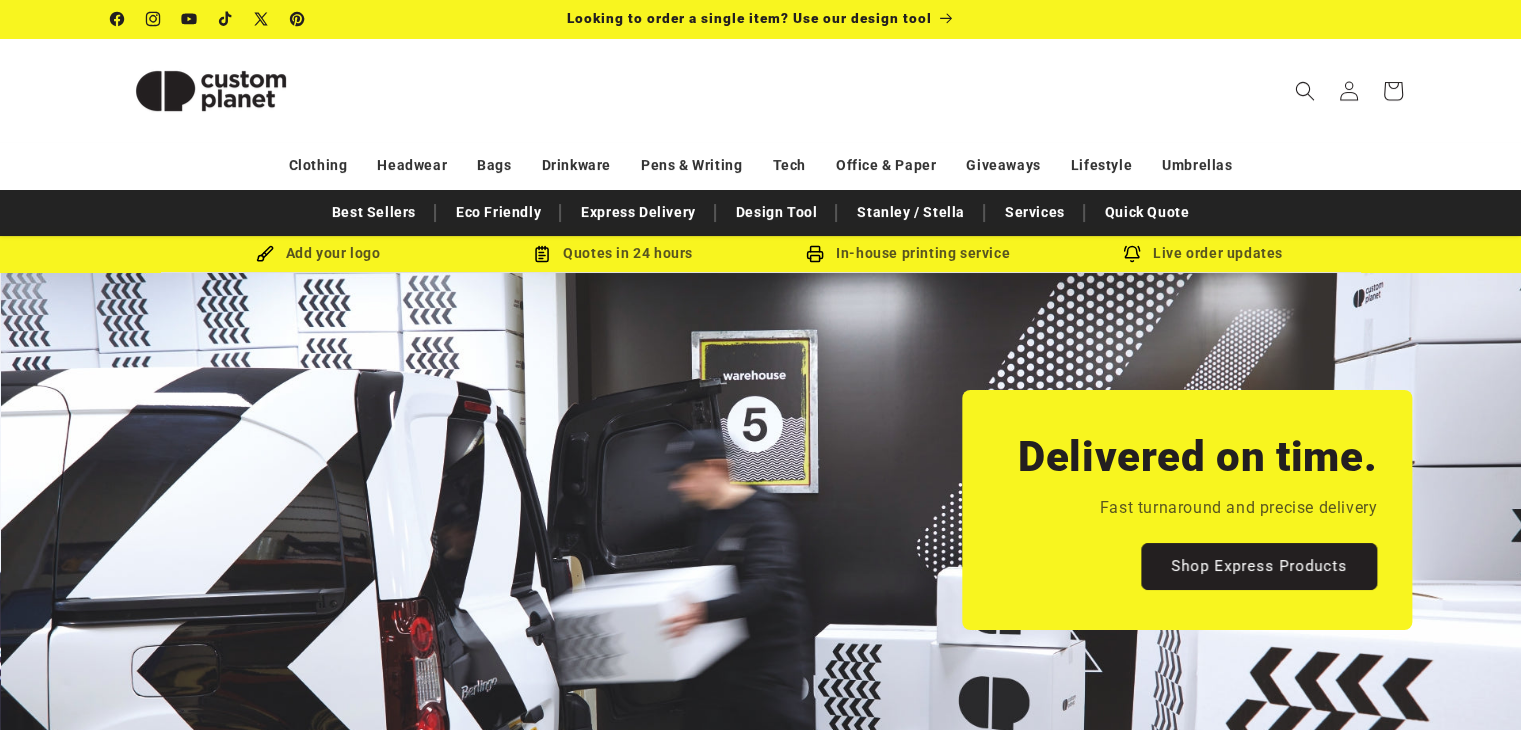 scroll, scrollTop: 0, scrollLeft: 3041, axis: horizontal 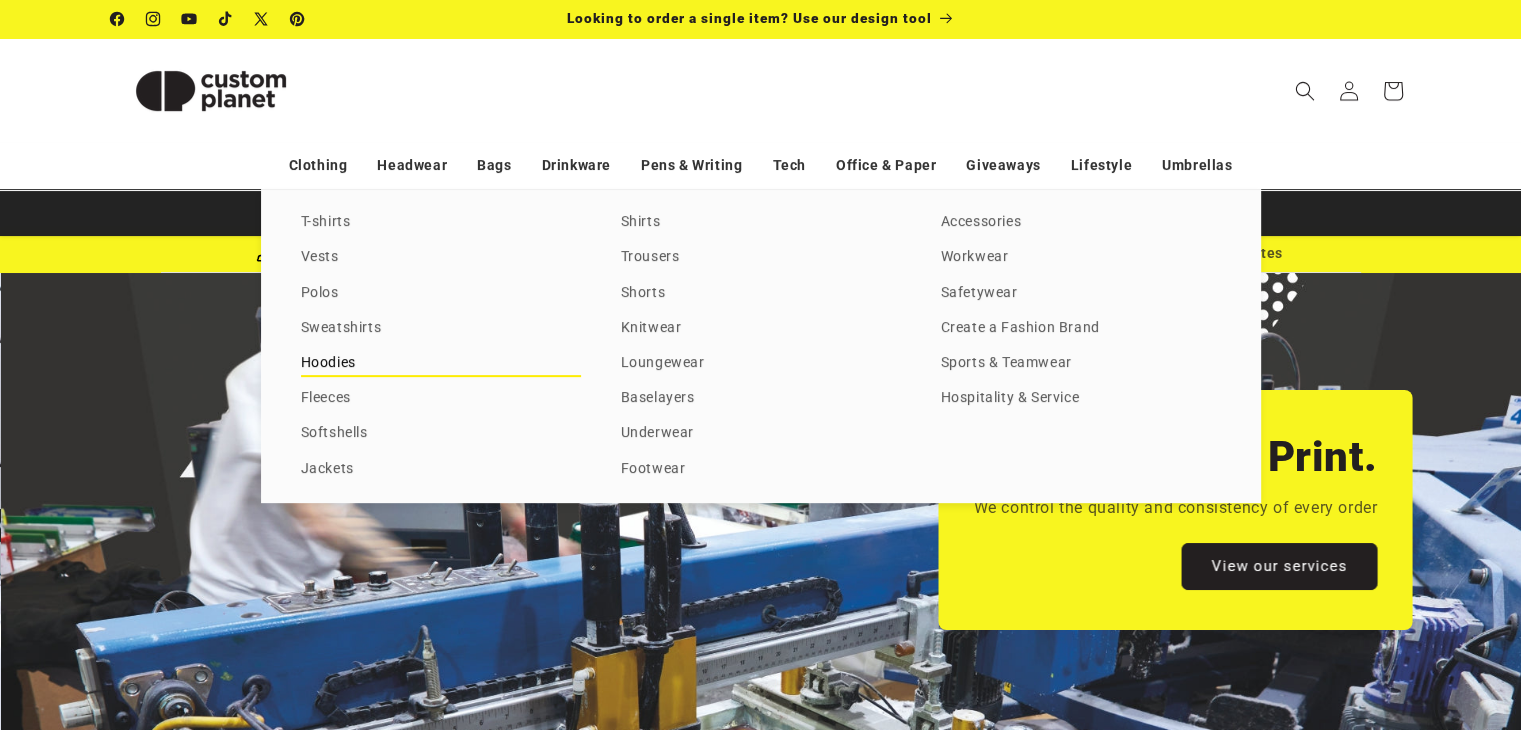 click on "Hoodies" at bounding box center [441, 363] 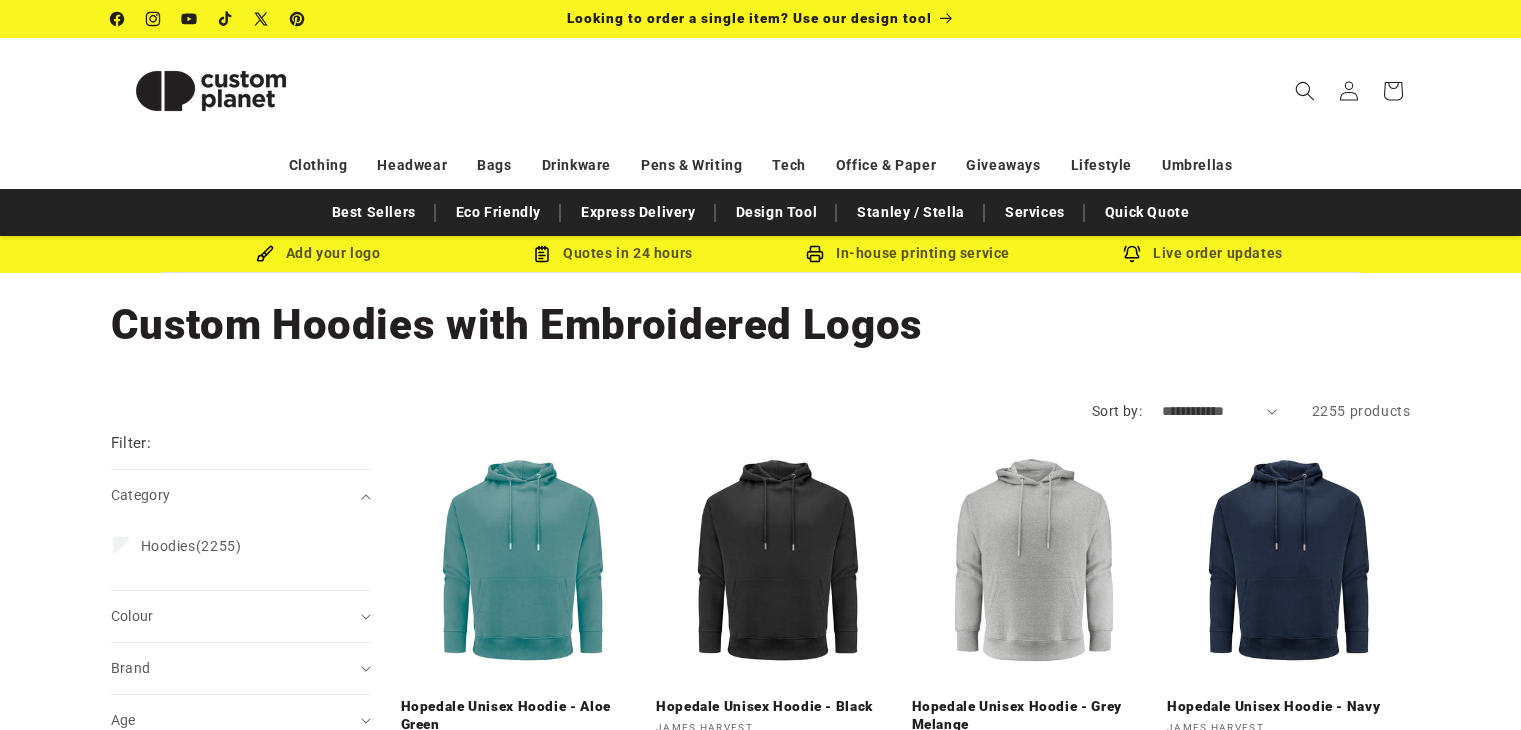 scroll, scrollTop: 0, scrollLeft: 0, axis: both 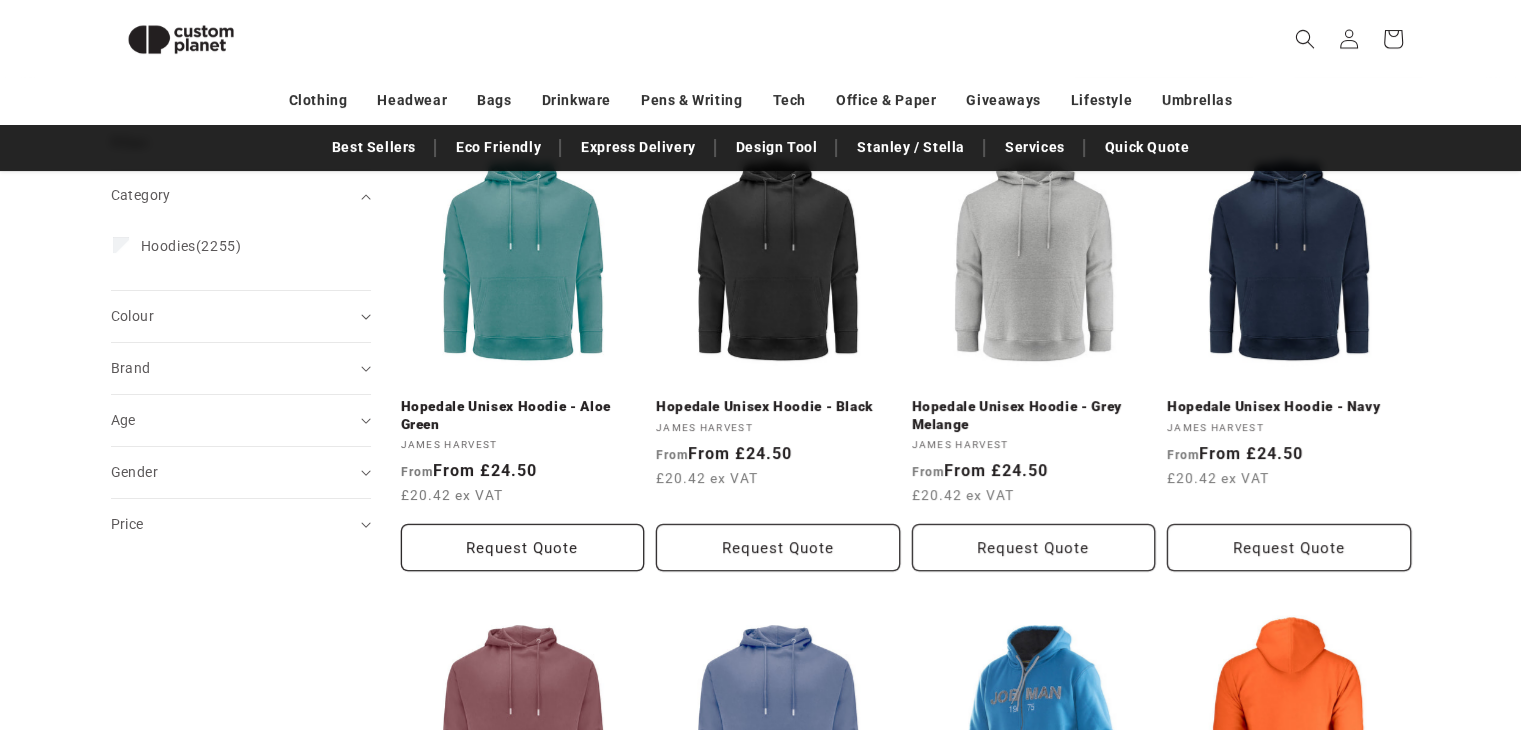 drag, startPoint x: 1526, startPoint y: 125, endPoint x: 1522, endPoint y: 186, distance: 61.13101 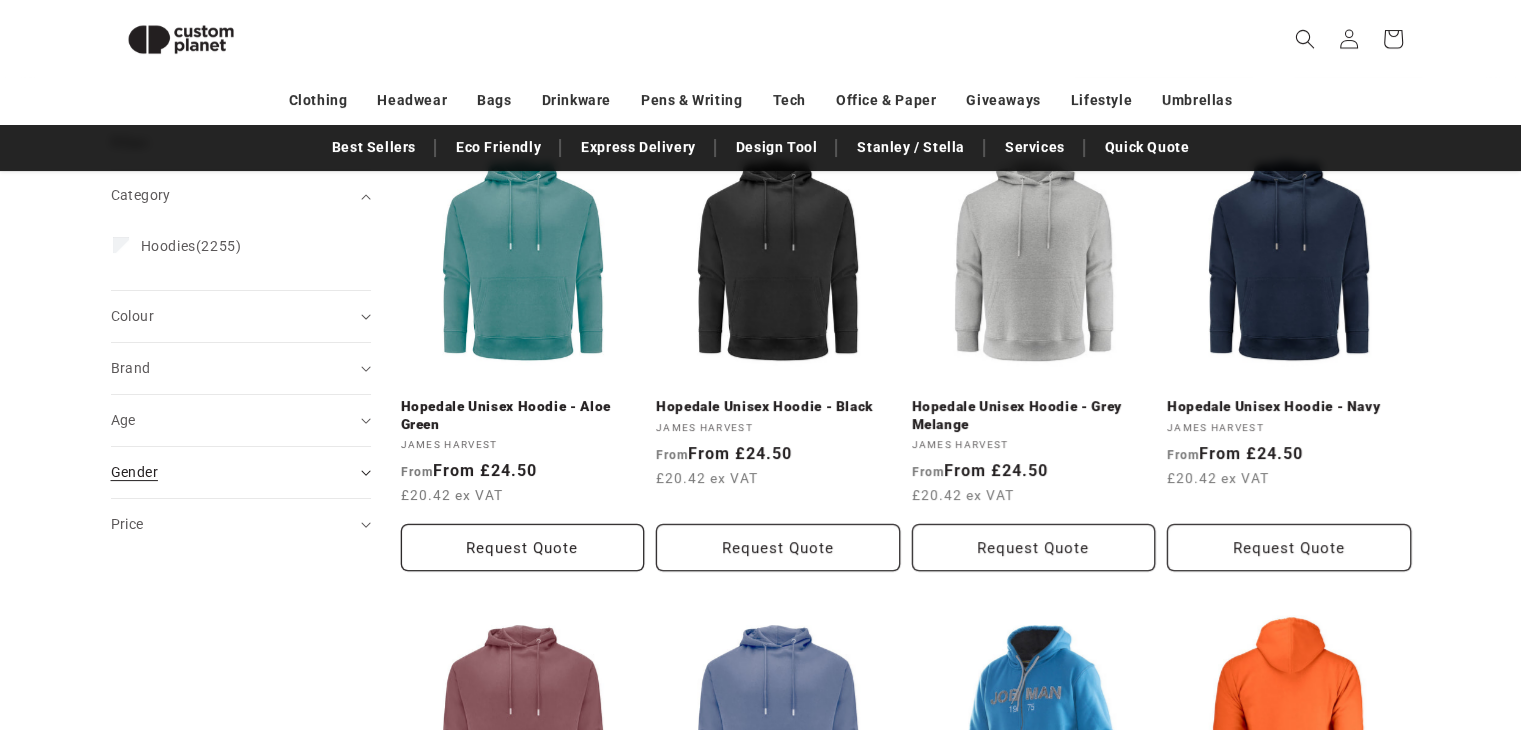 click 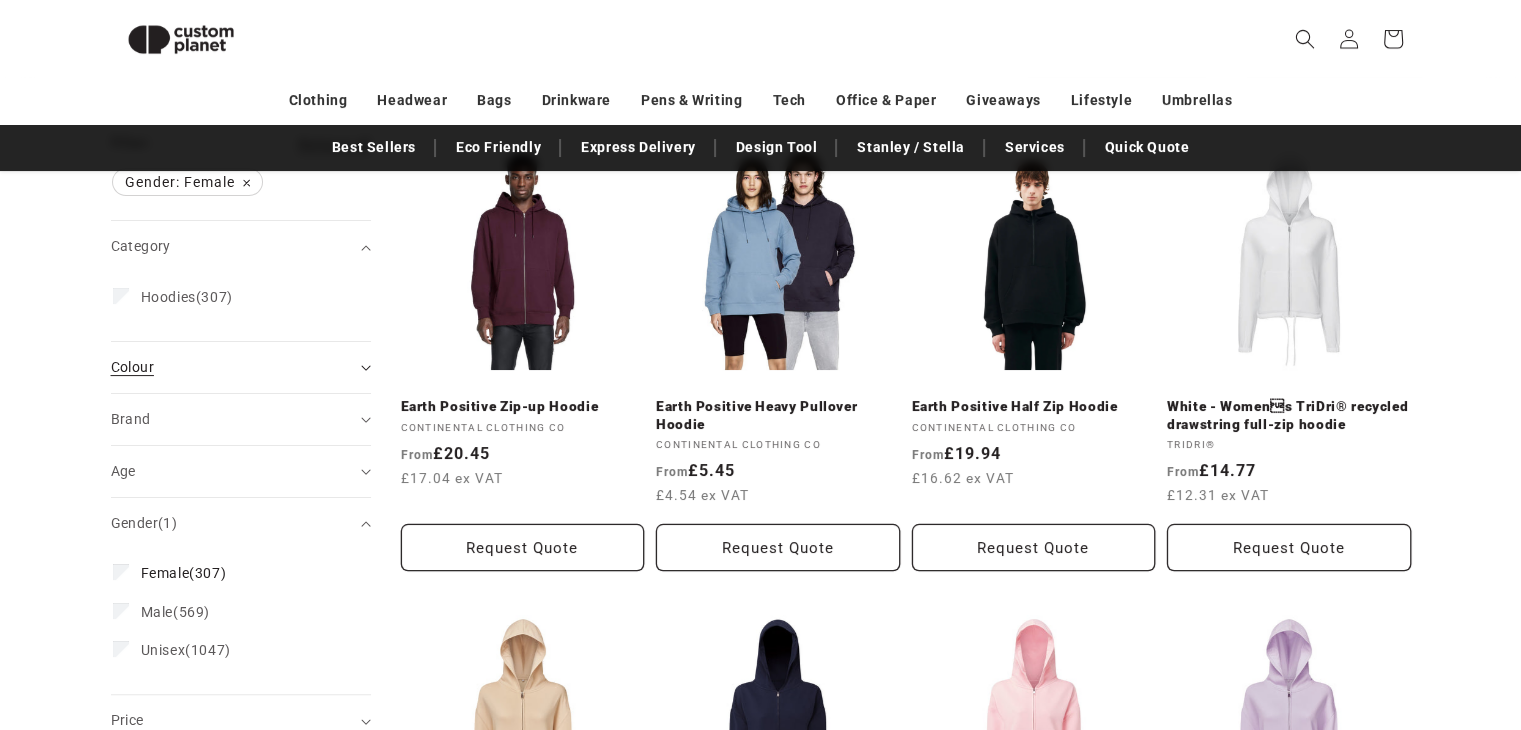 click on "Colour
(0)" at bounding box center (241, 367) 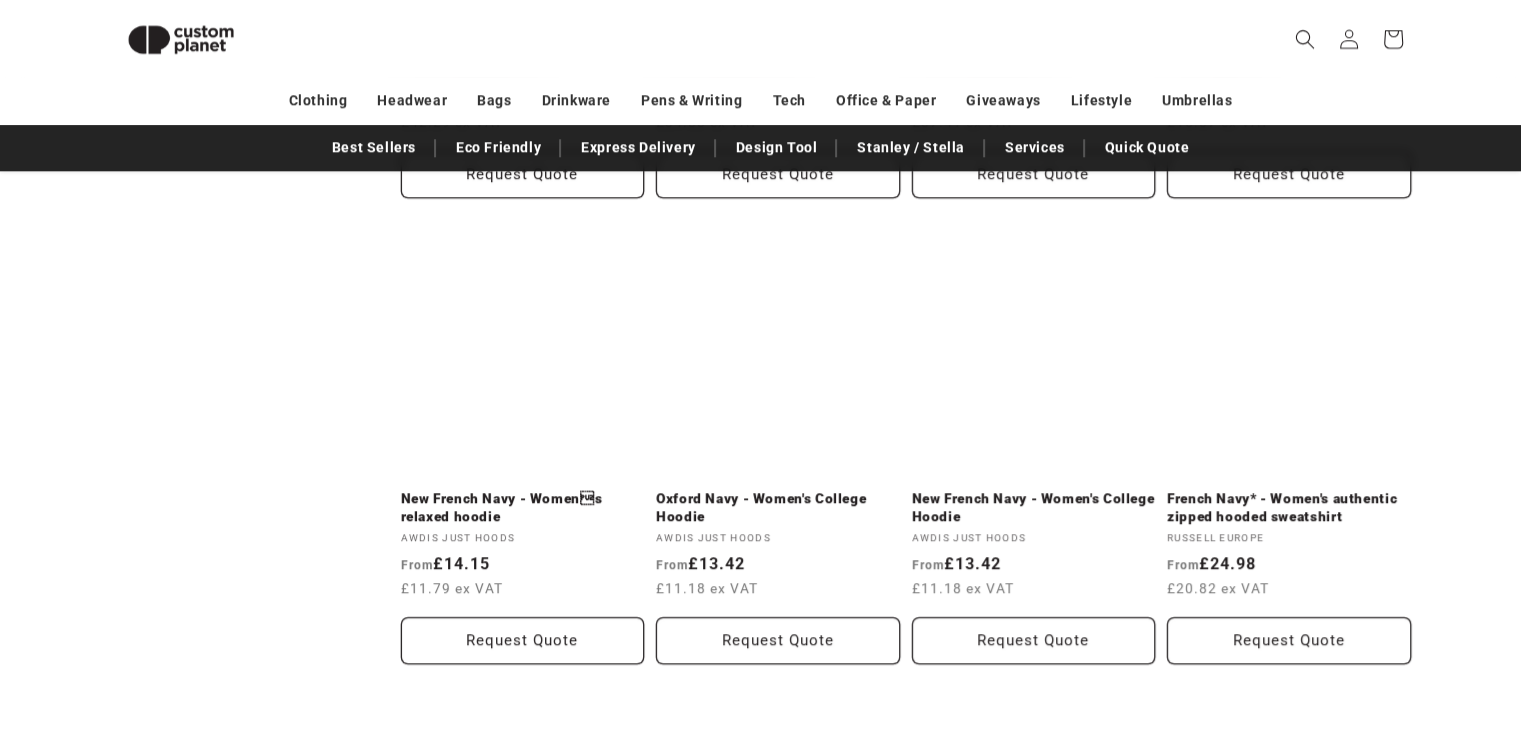 scroll, scrollTop: 2063, scrollLeft: 0, axis: vertical 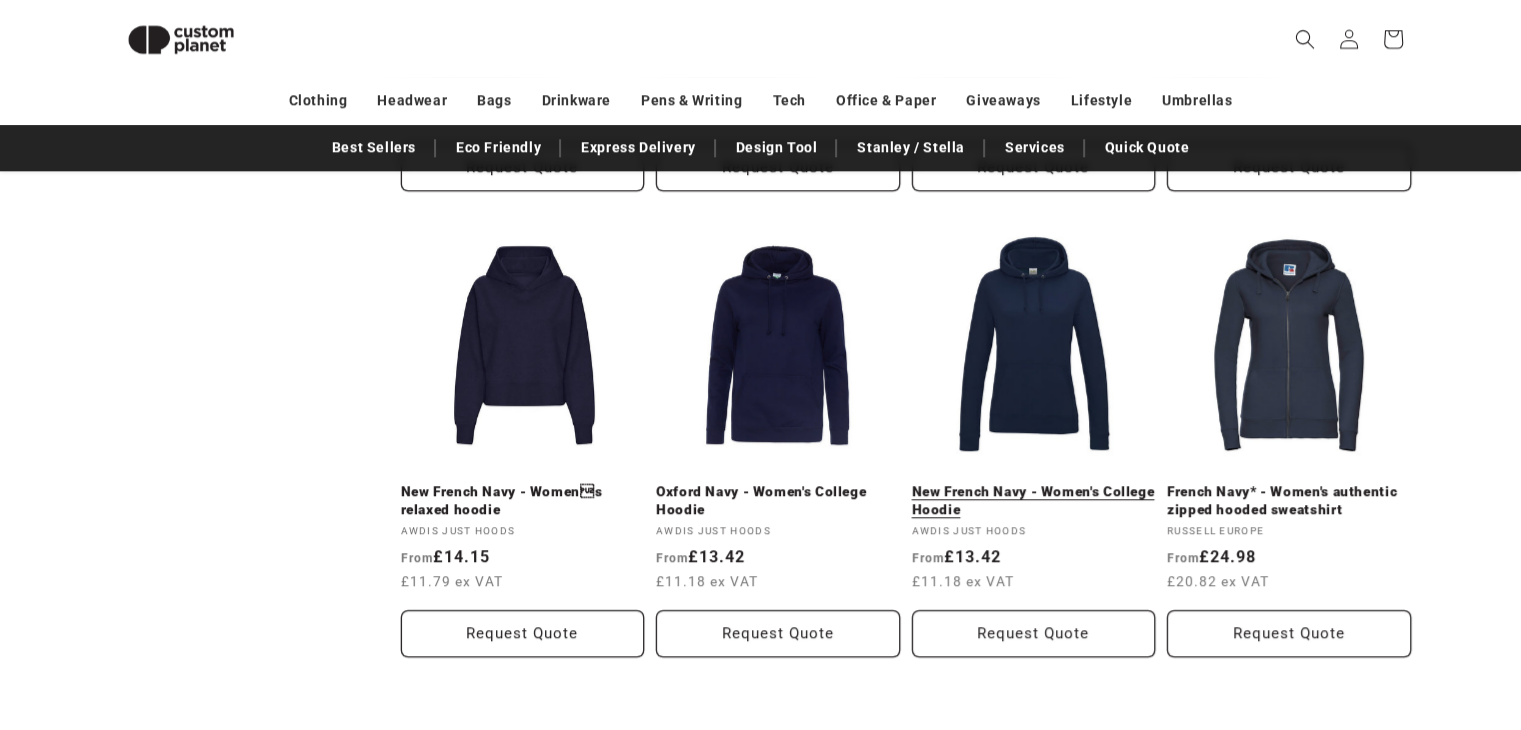 click on "New French Navy - Women's College Hoodie" at bounding box center [1034, 500] 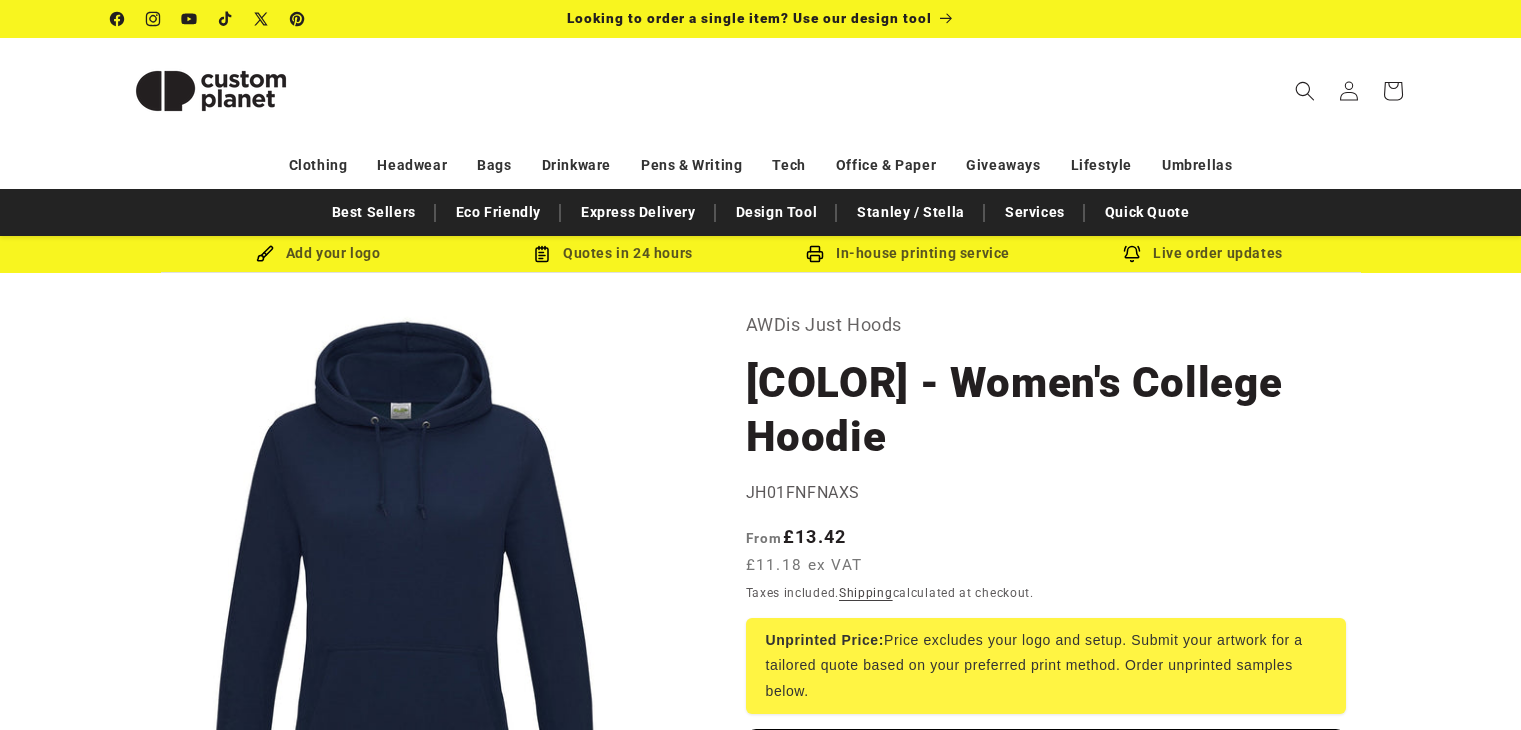 scroll, scrollTop: 0, scrollLeft: 0, axis: both 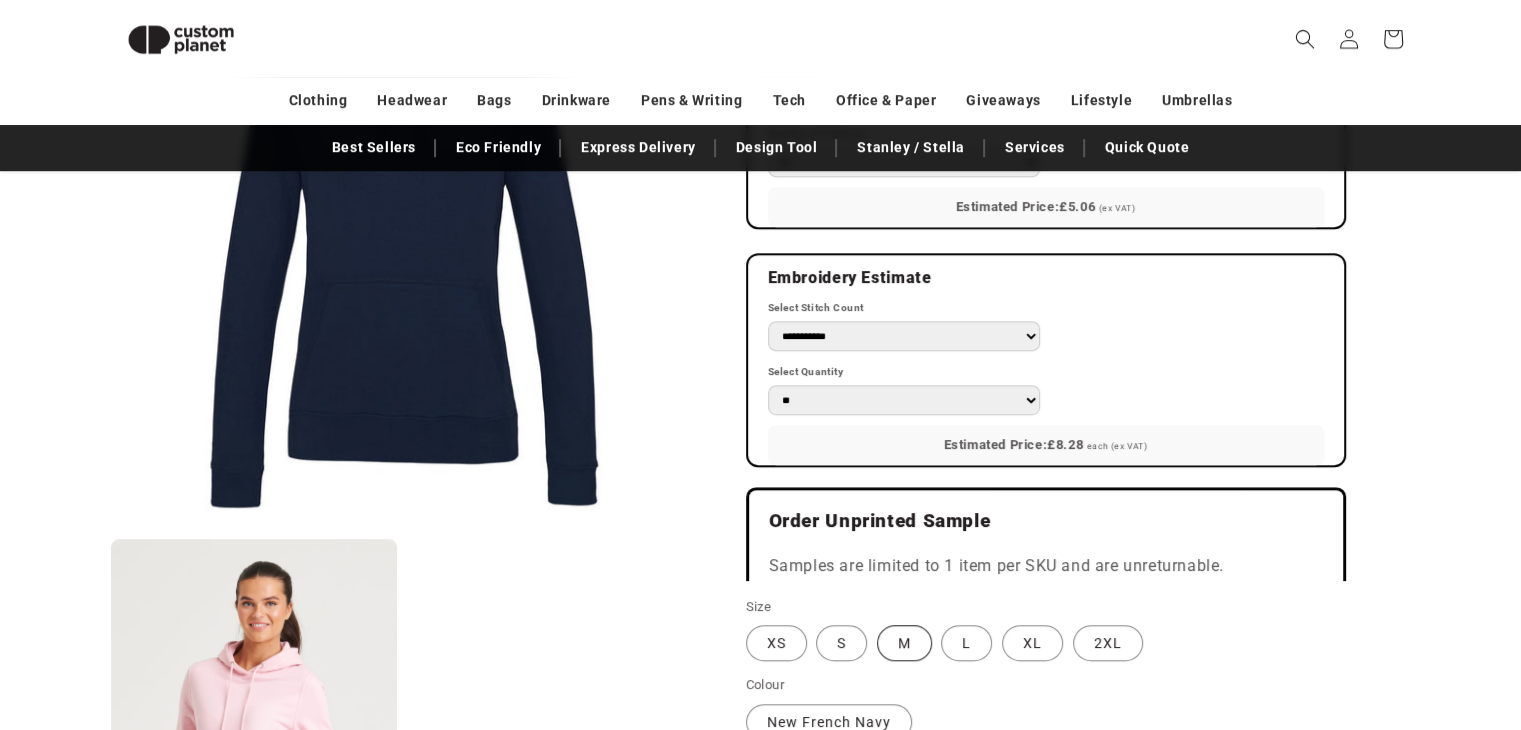 click on "M Variant sold out or unavailable" at bounding box center (904, 643) 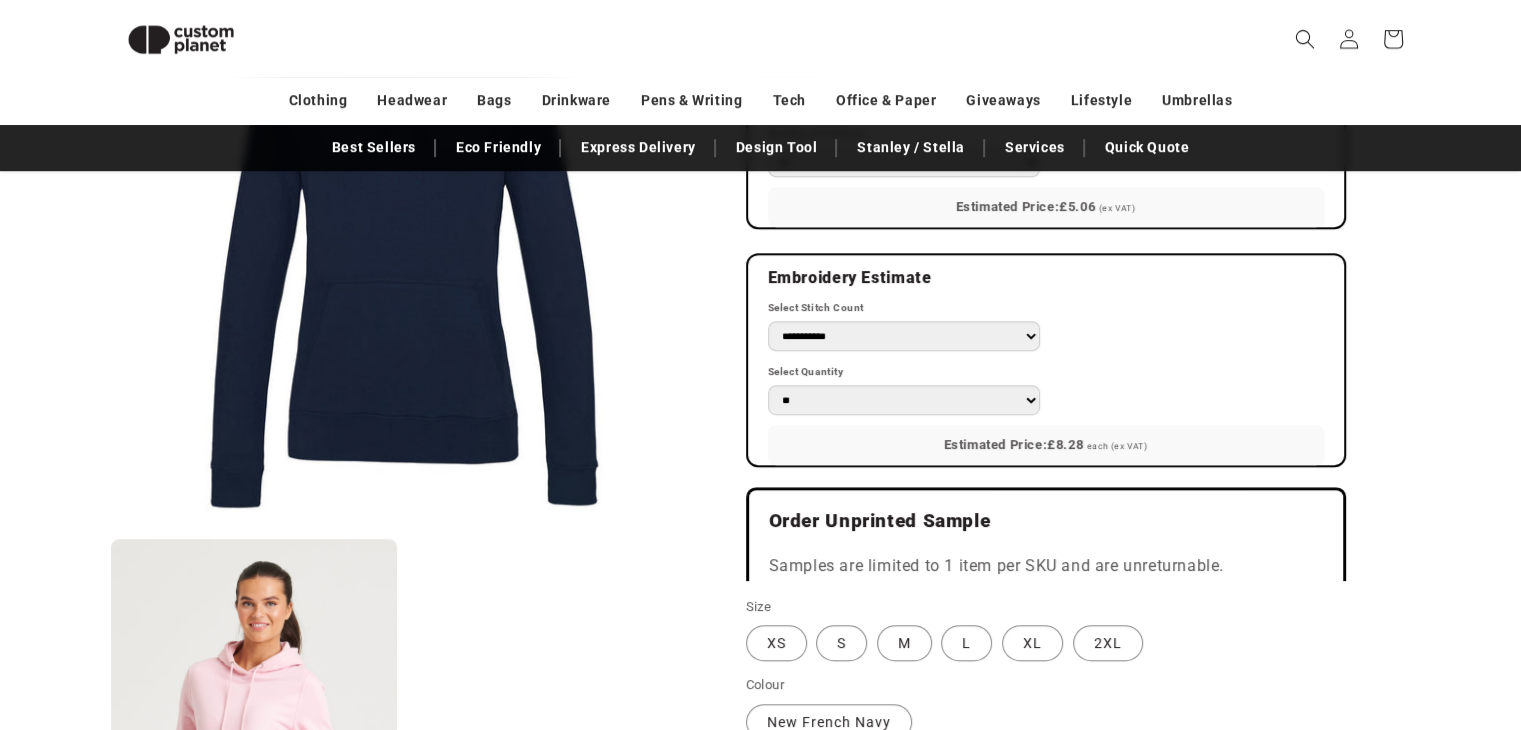 click on "Add to cart" at bounding box center (966, 790) 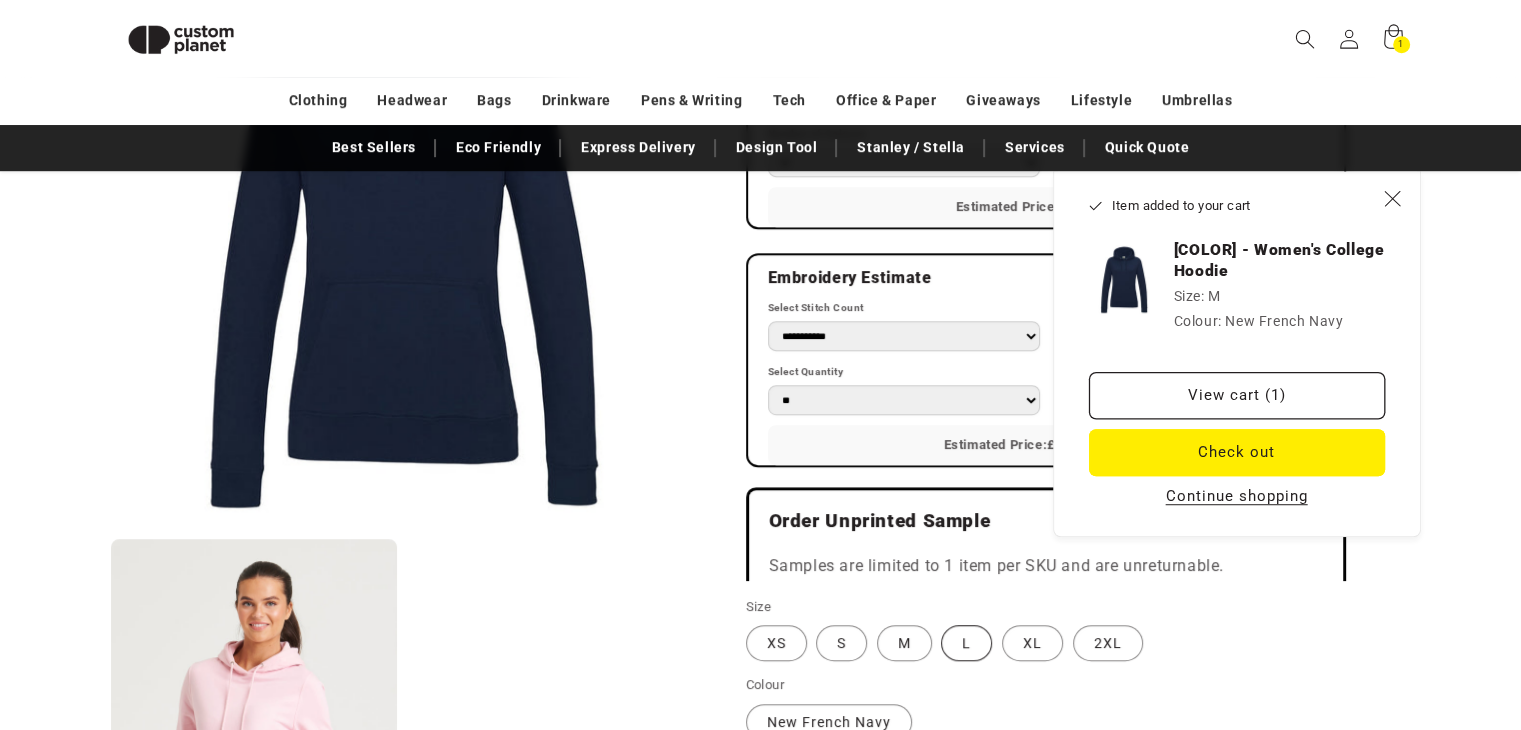 click on "L Variant sold out or unavailable" at bounding box center (966, 643) 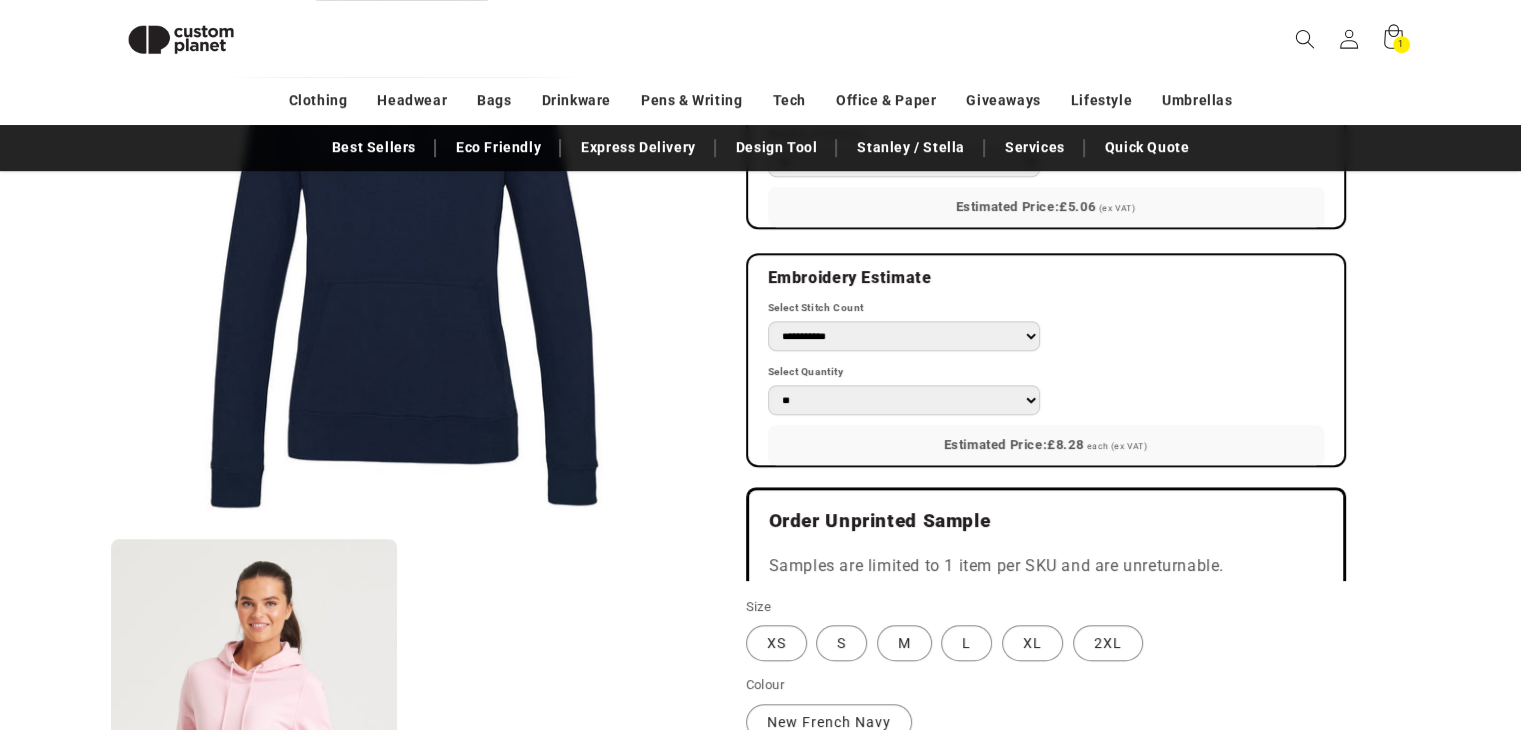 click on "Add to cart" at bounding box center (966, 790) 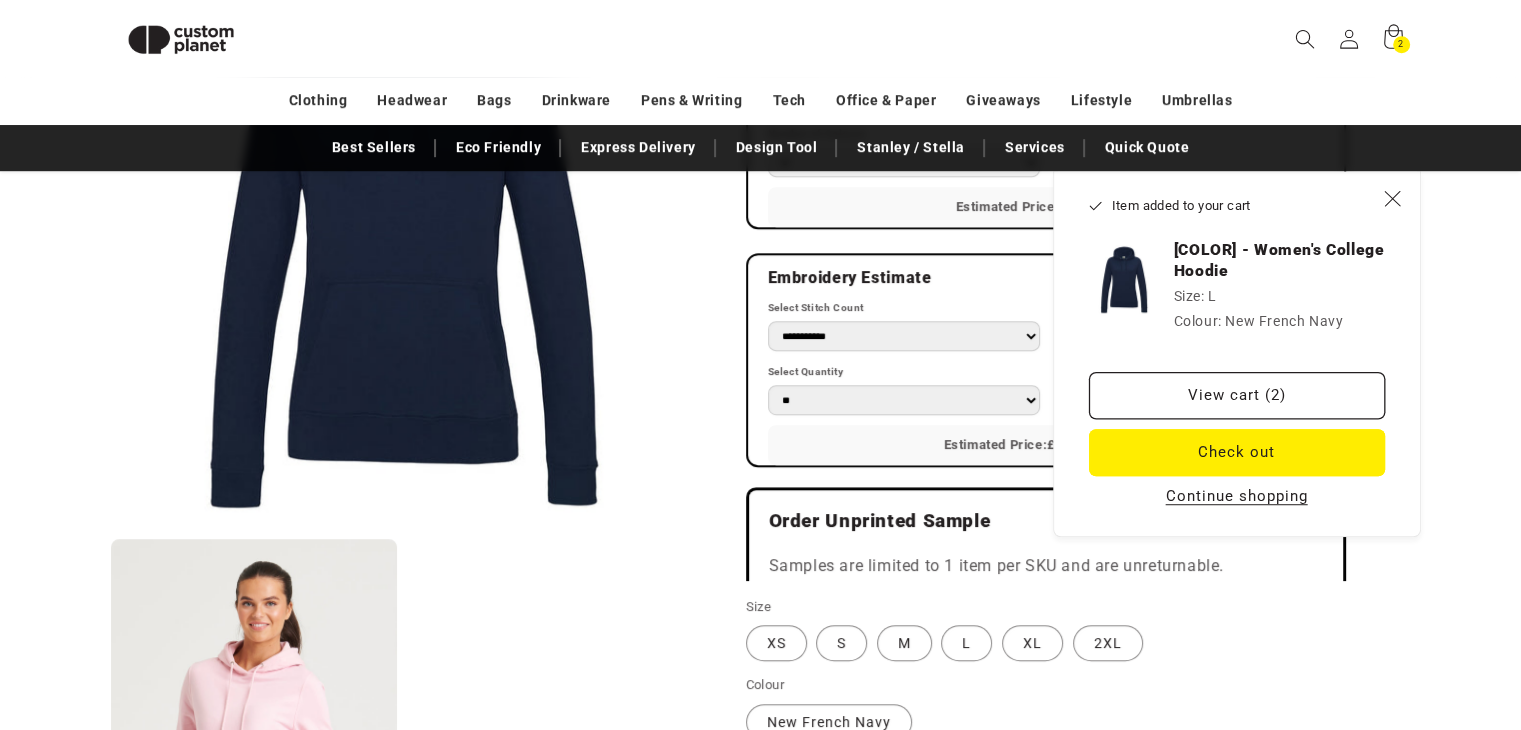 click on "Continue shopping" at bounding box center (1237, 496) 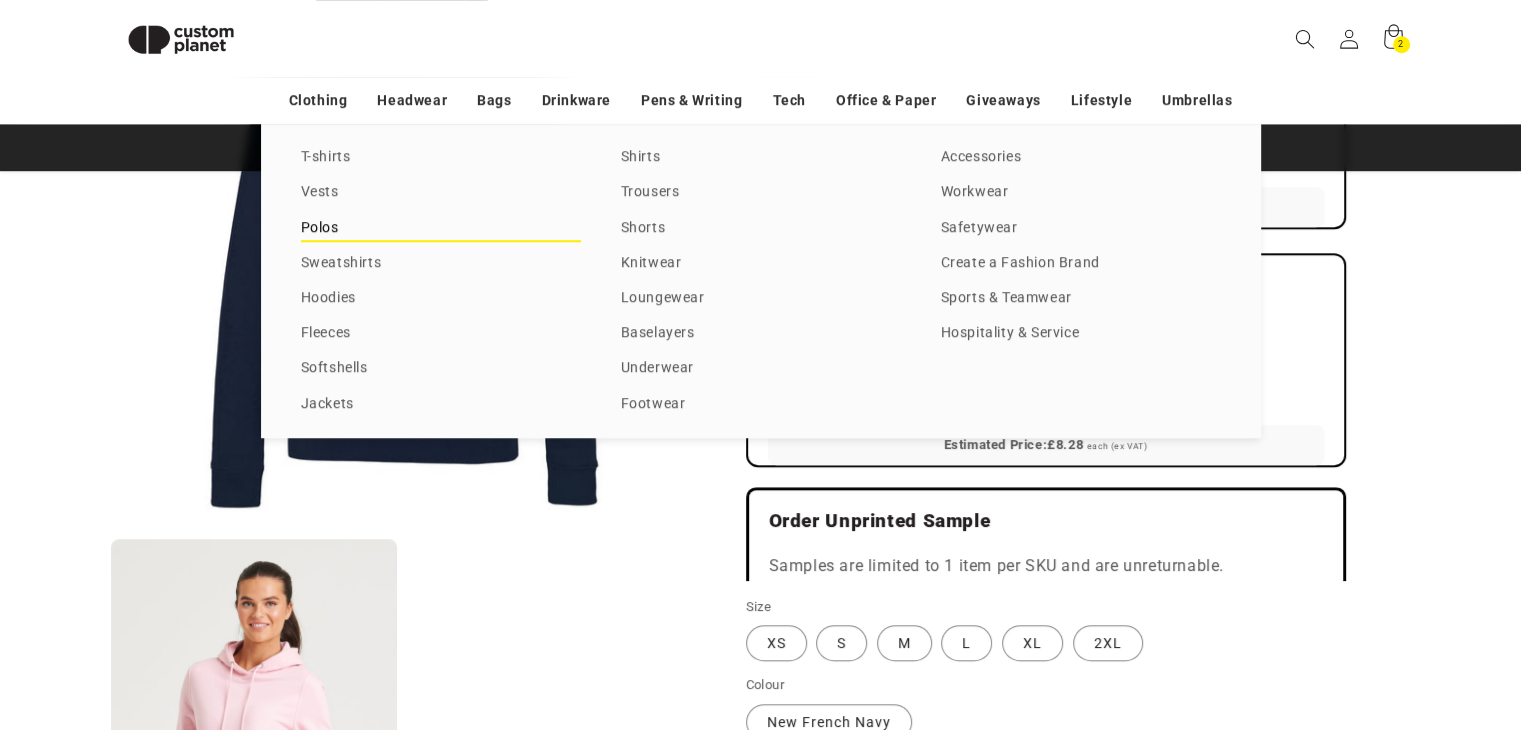 click on "Polos" at bounding box center (441, 228) 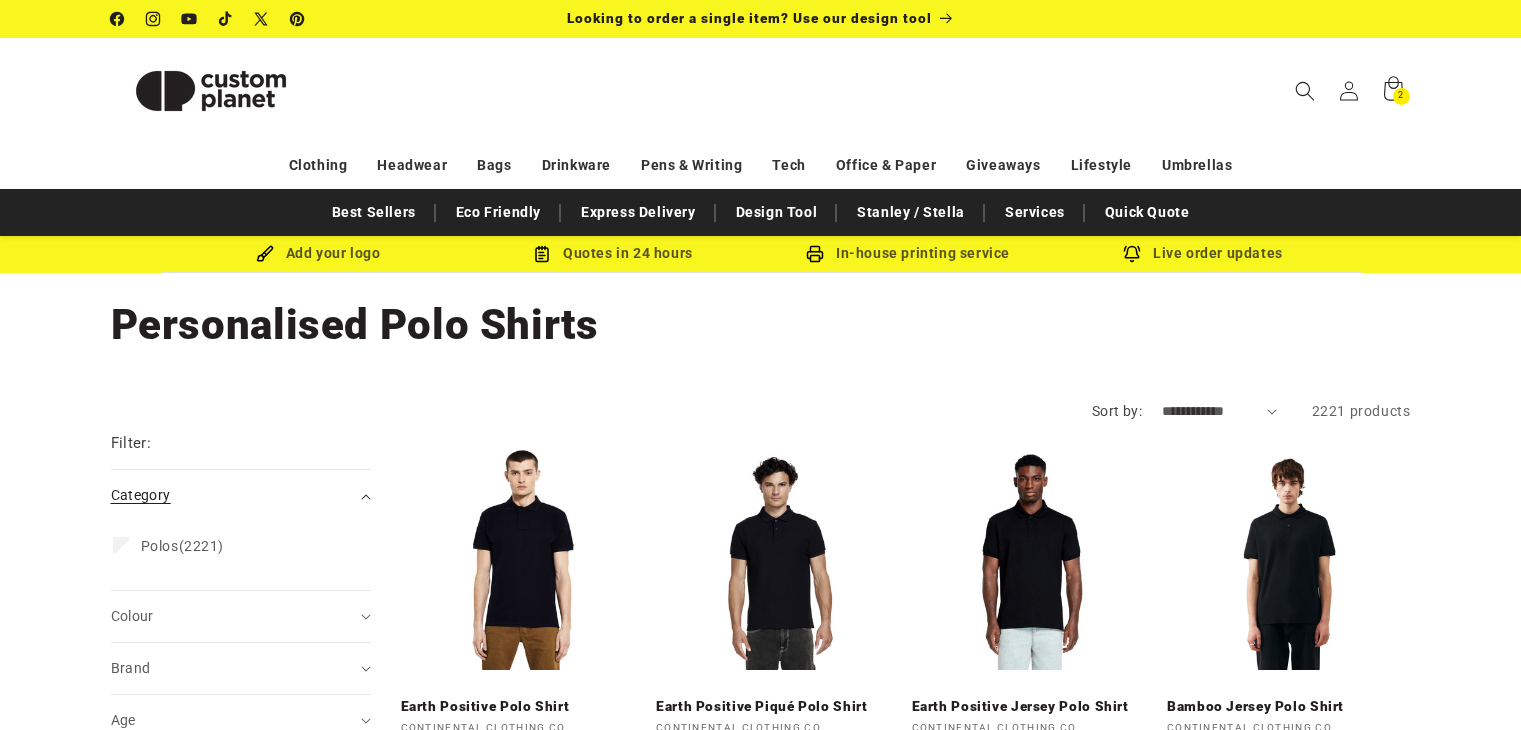 scroll, scrollTop: 0, scrollLeft: 0, axis: both 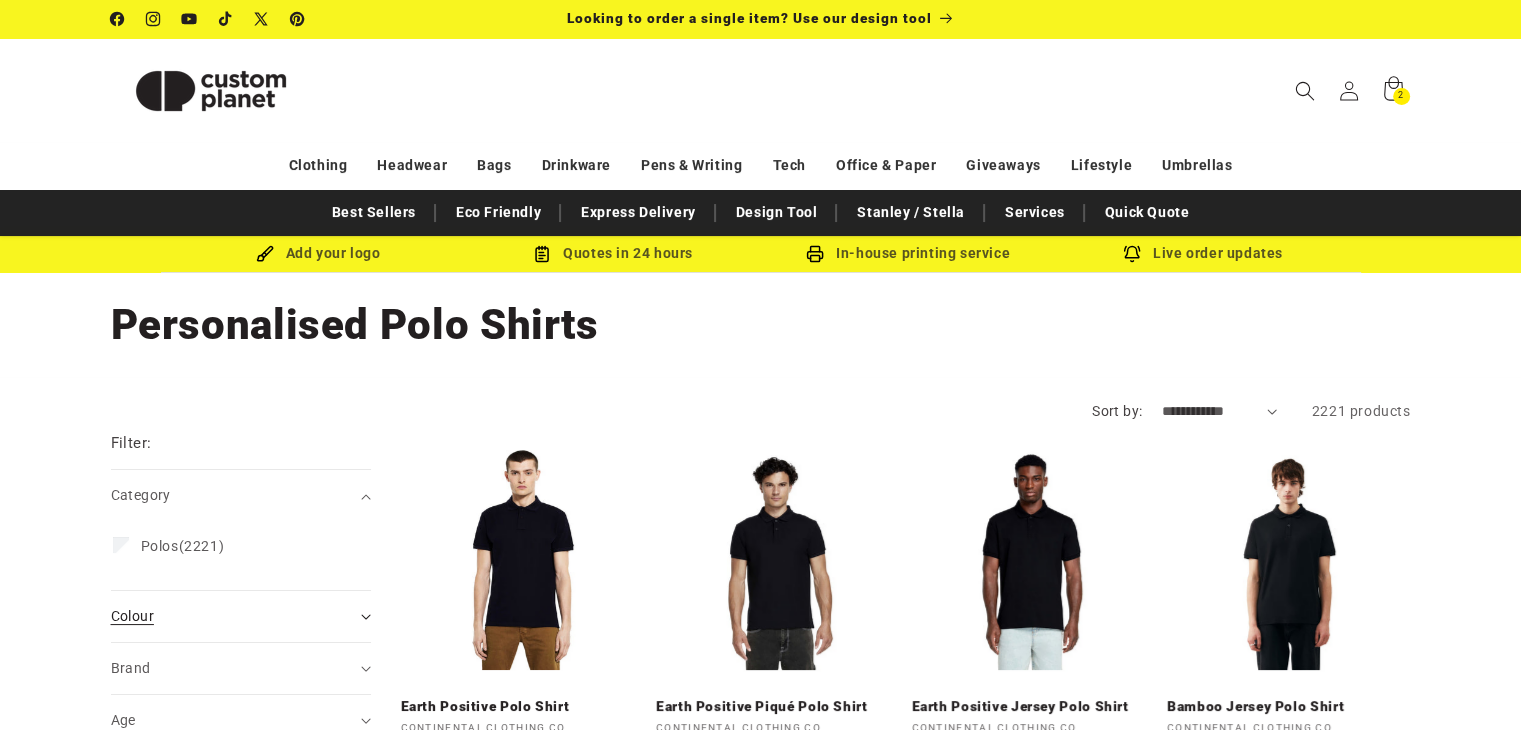 click on "Colour
(0)" at bounding box center [241, 616] 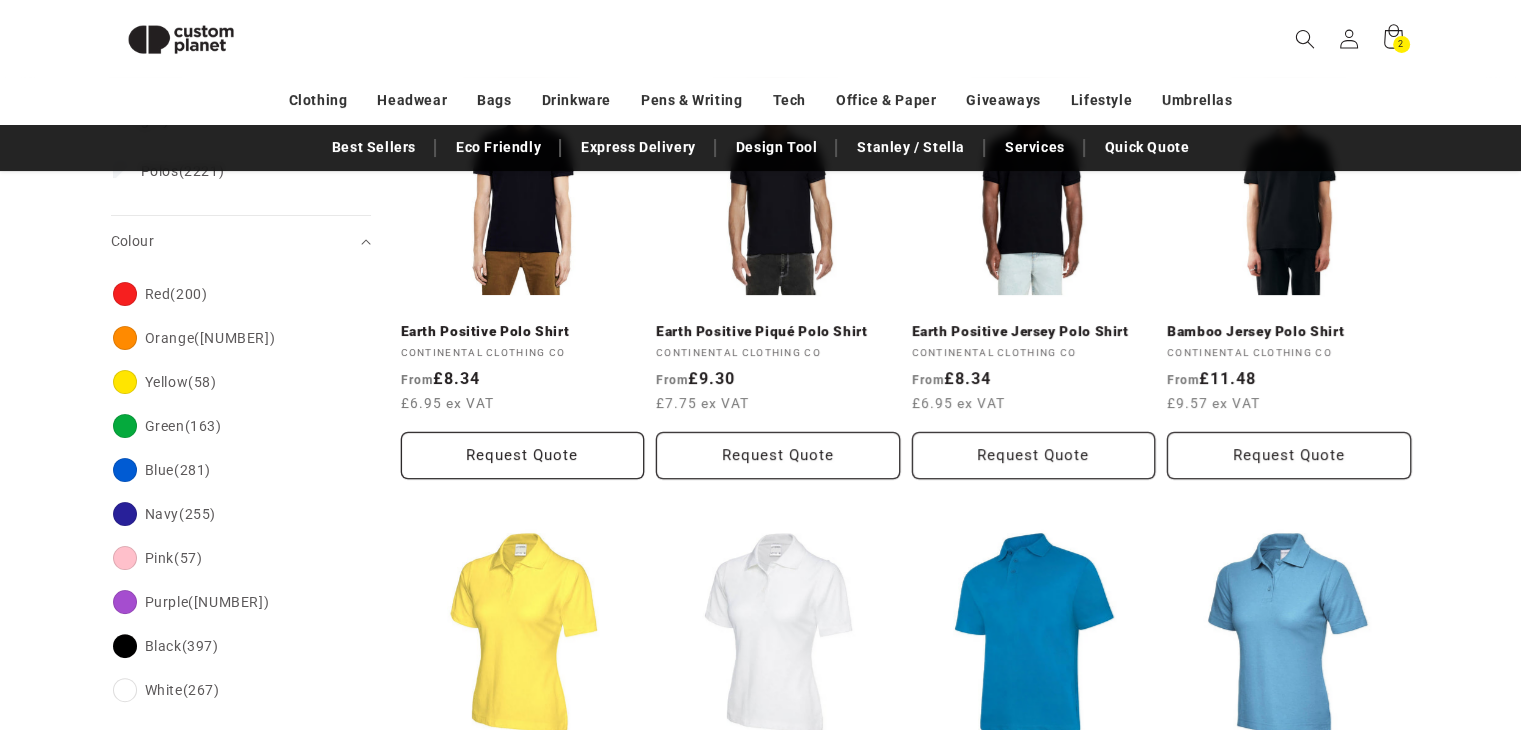 scroll, scrollTop: 413, scrollLeft: 0, axis: vertical 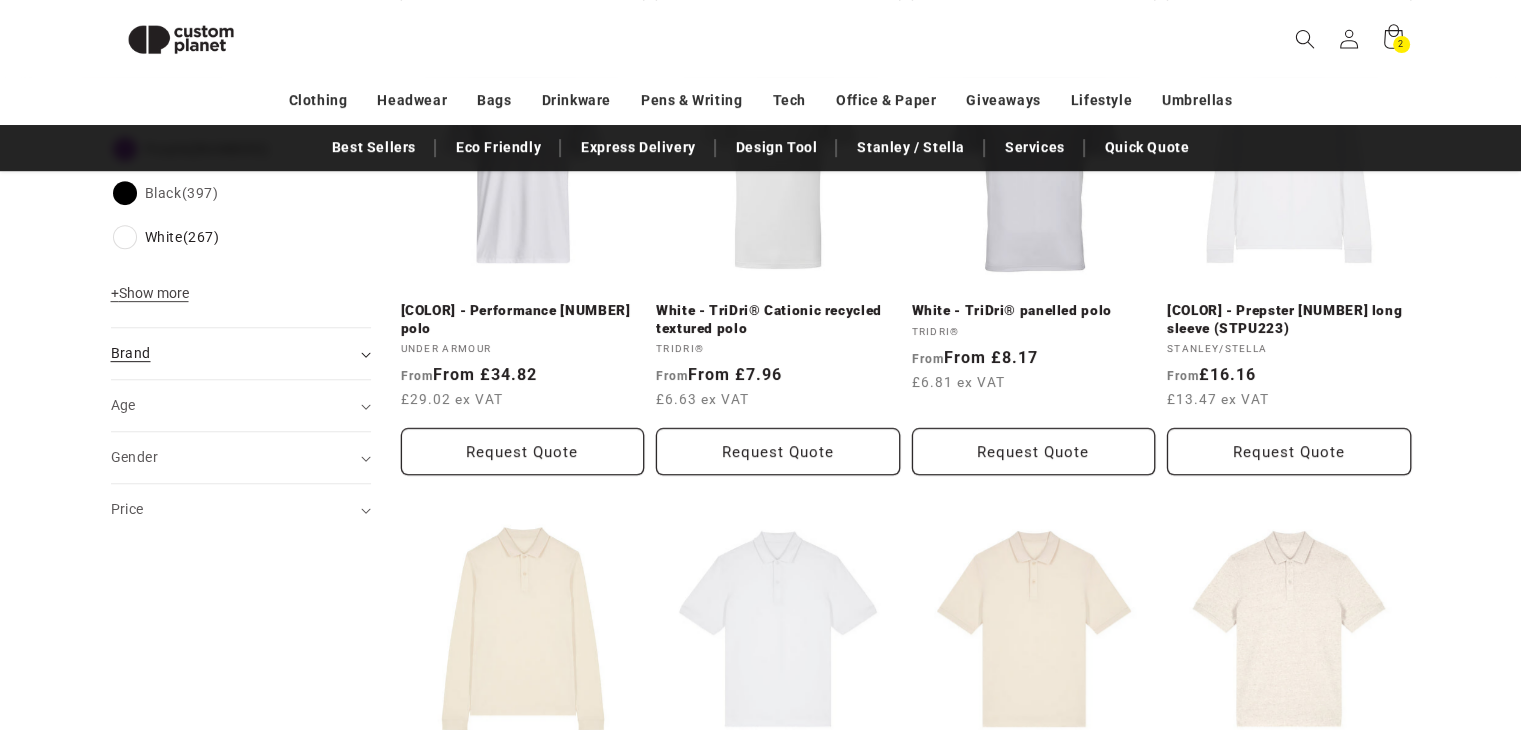 click 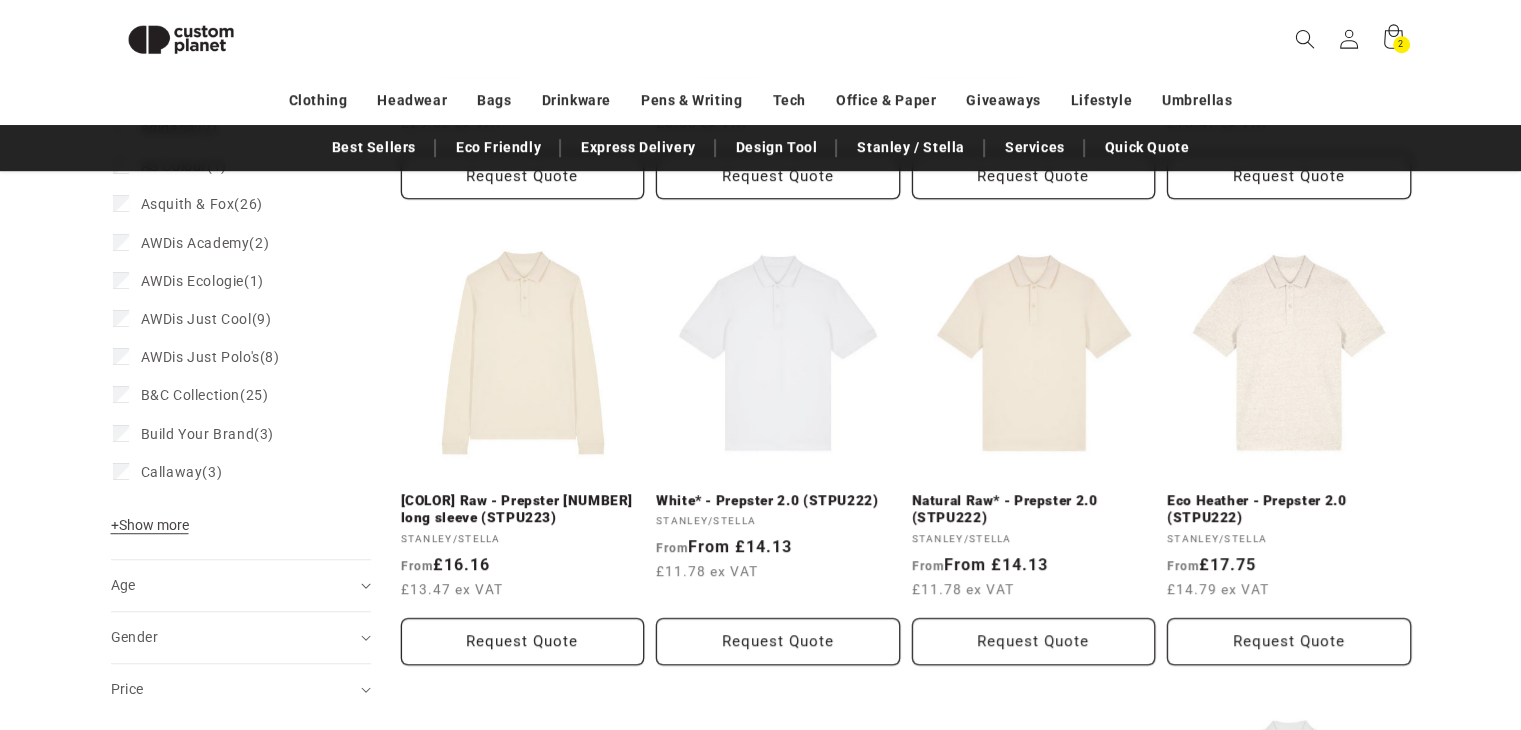 scroll, scrollTop: 1149, scrollLeft: 0, axis: vertical 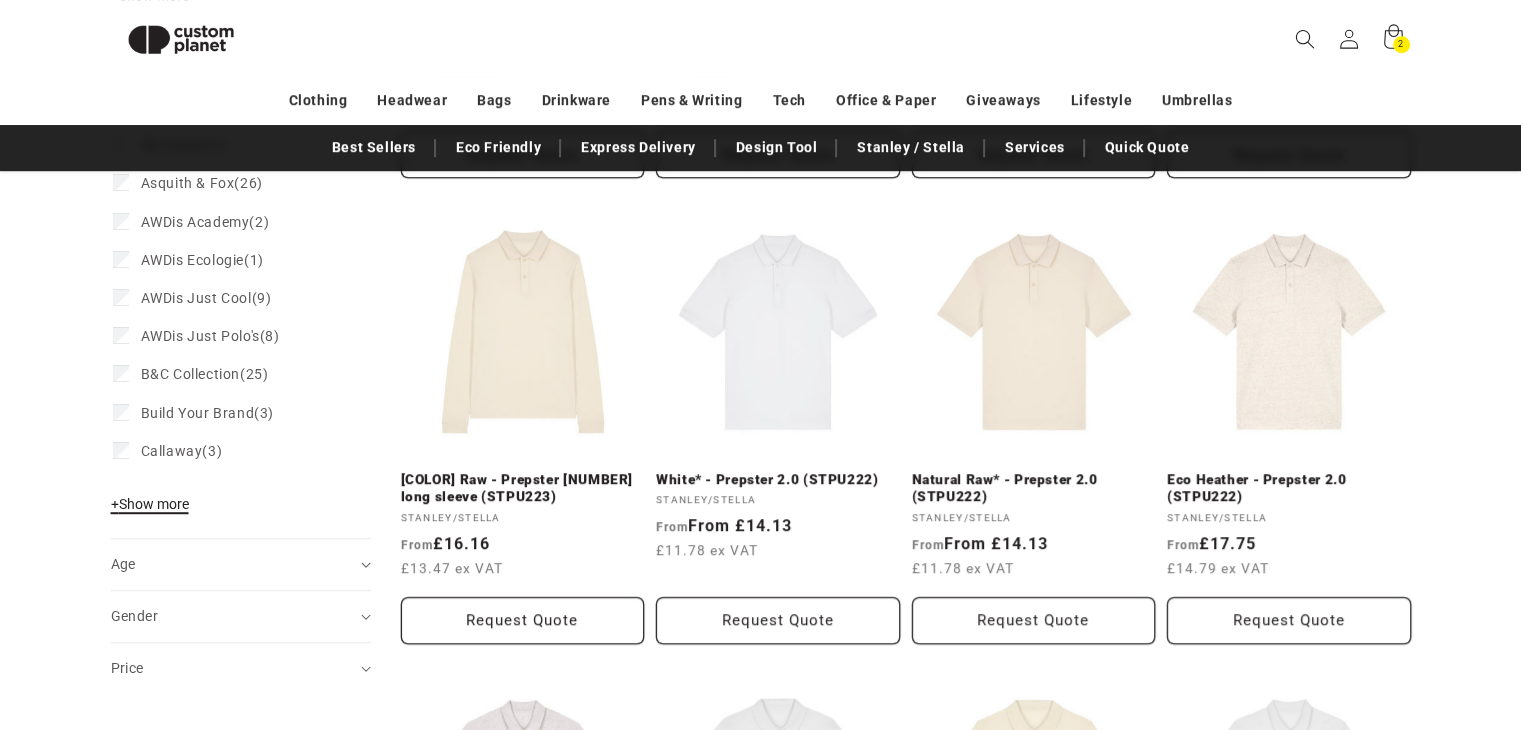 click on "+  Show more" at bounding box center [150, 504] 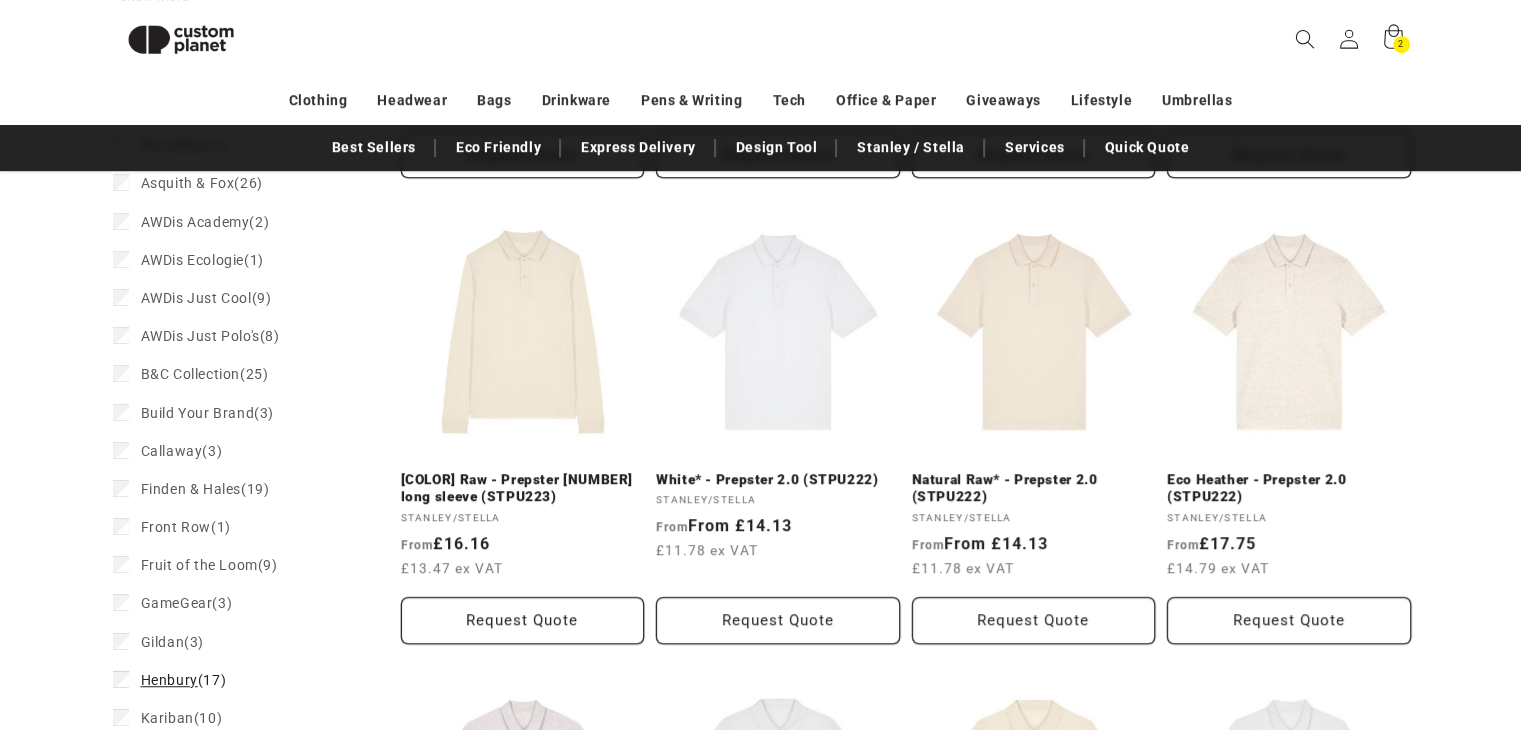 click on "Henbury" at bounding box center (169, 680) 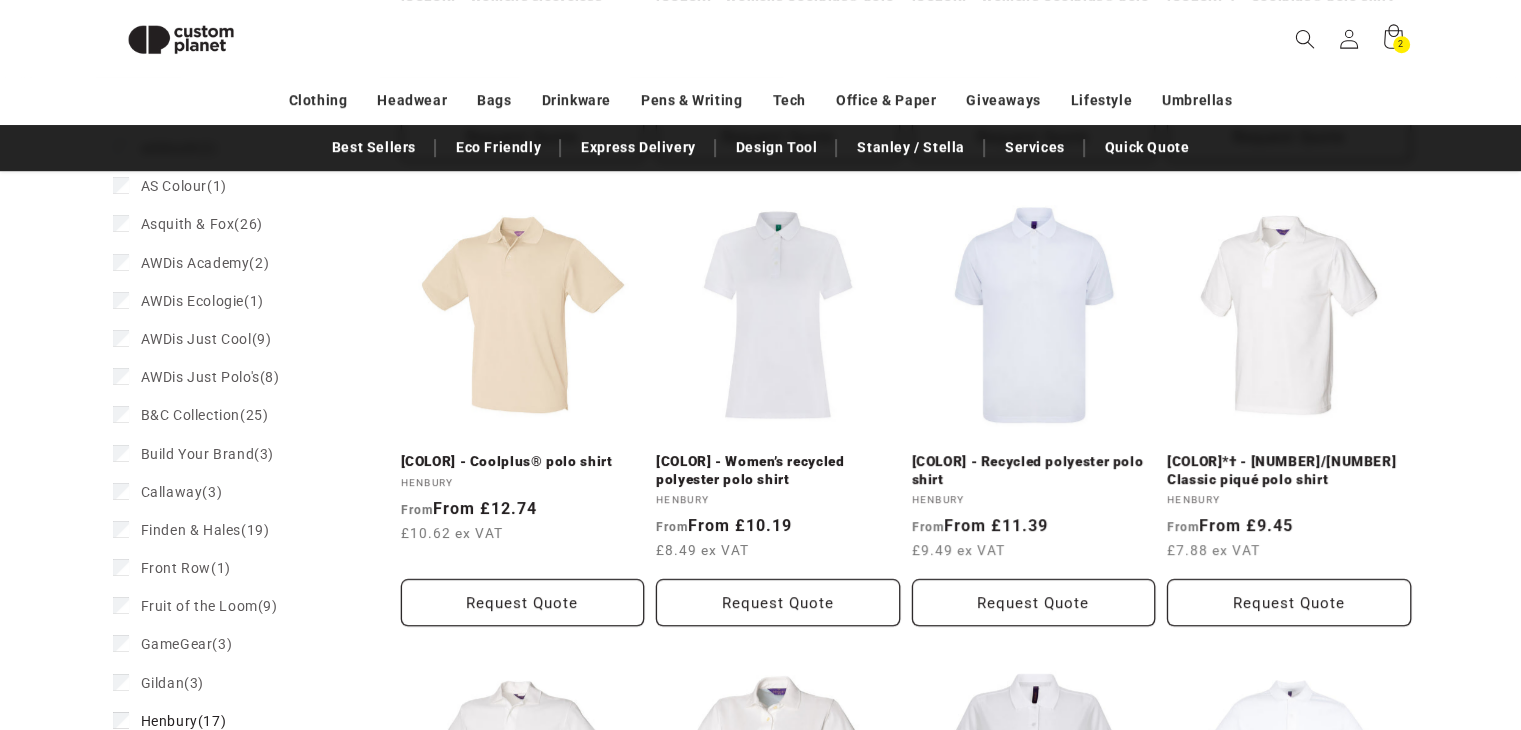scroll, scrollTop: 1190, scrollLeft: 0, axis: vertical 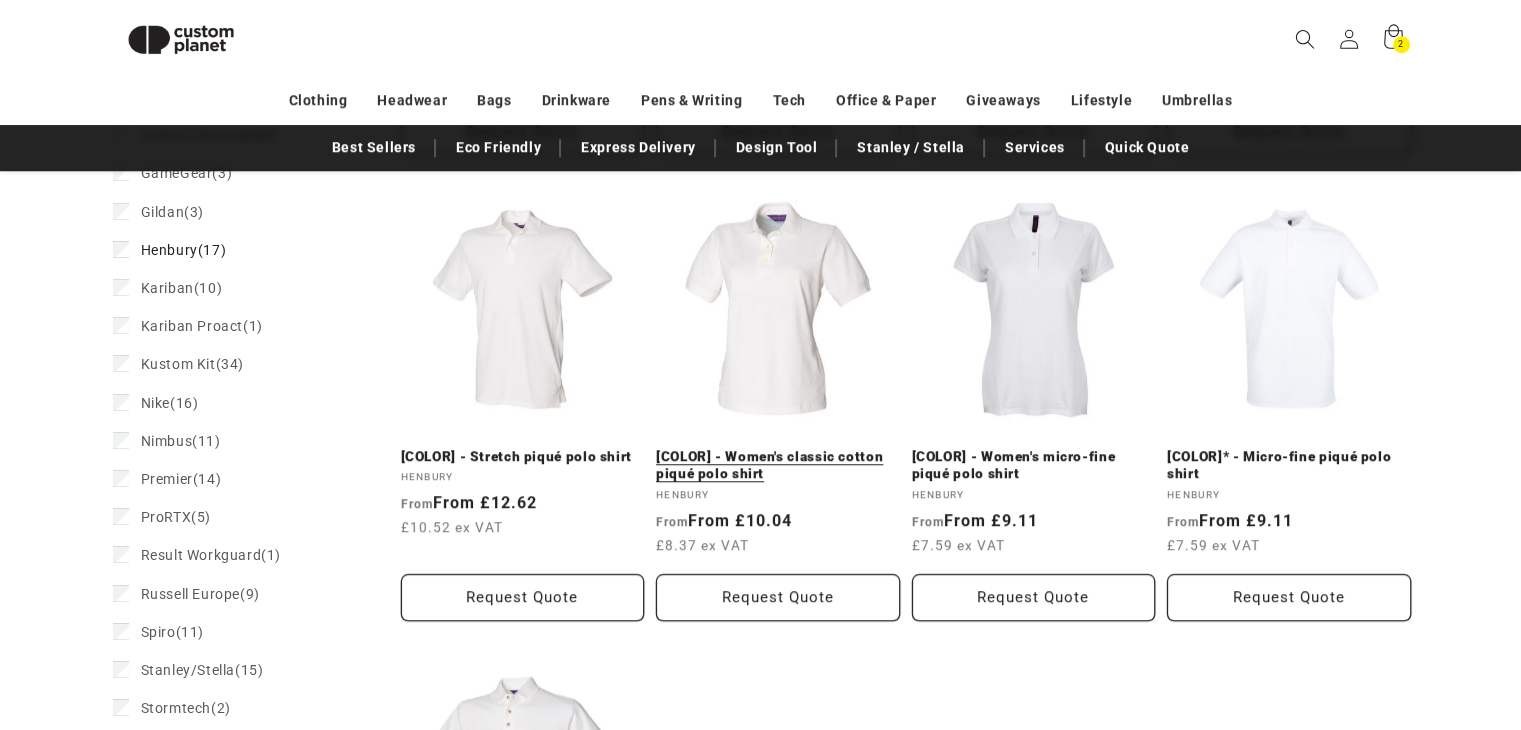 click on "White - Women's classic cotton piqué polo shirt" at bounding box center [778, 465] 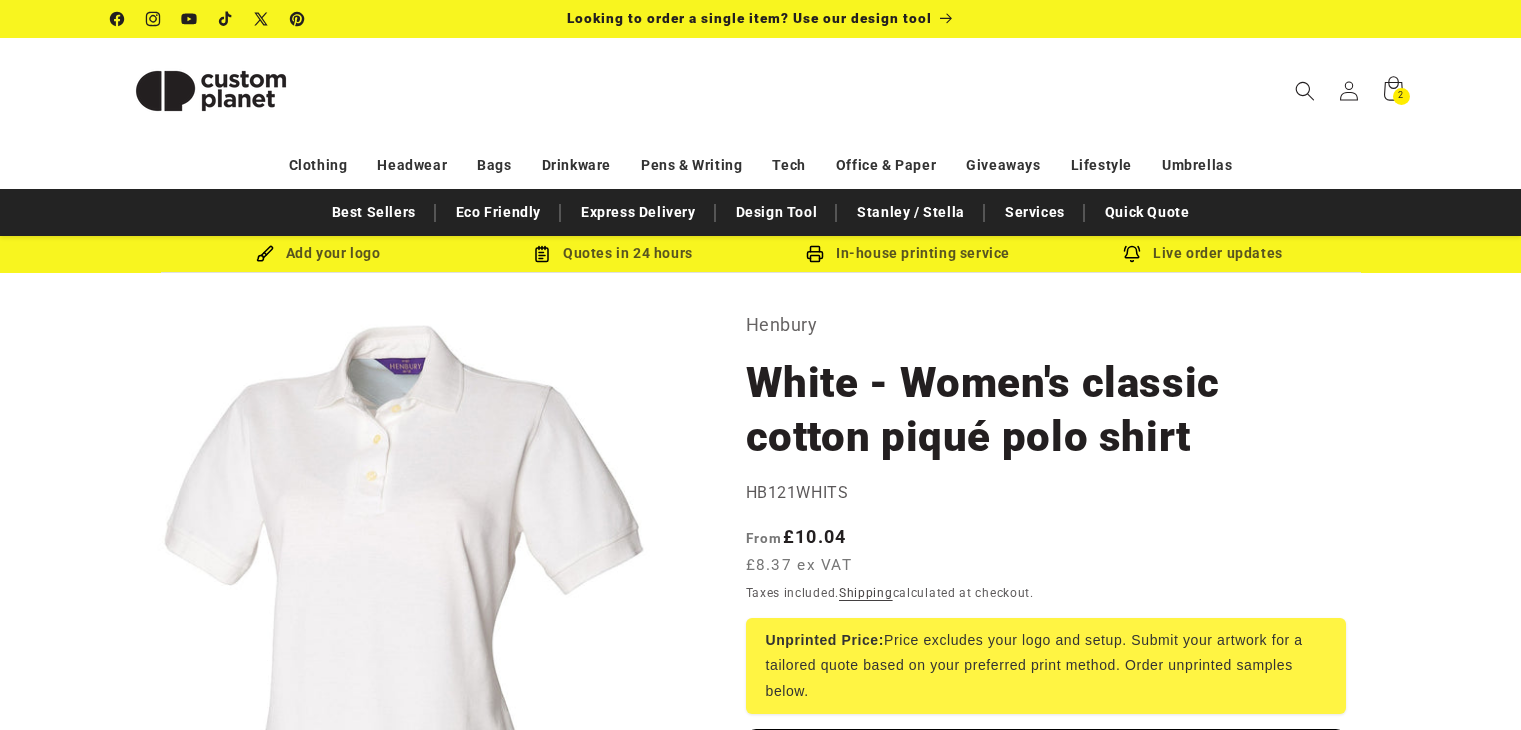scroll, scrollTop: 0, scrollLeft: 0, axis: both 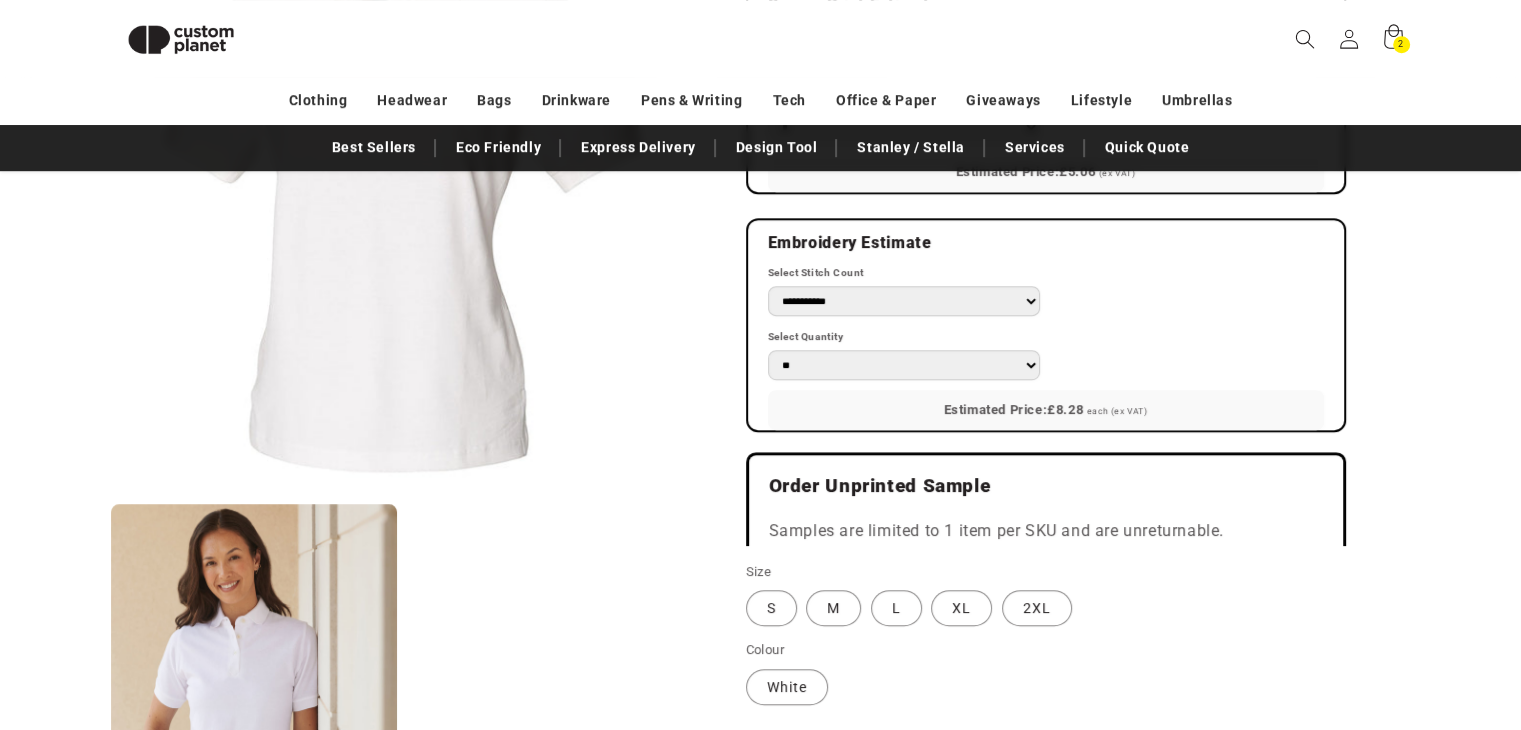 click on "Add to cart" at bounding box center [966, 755] 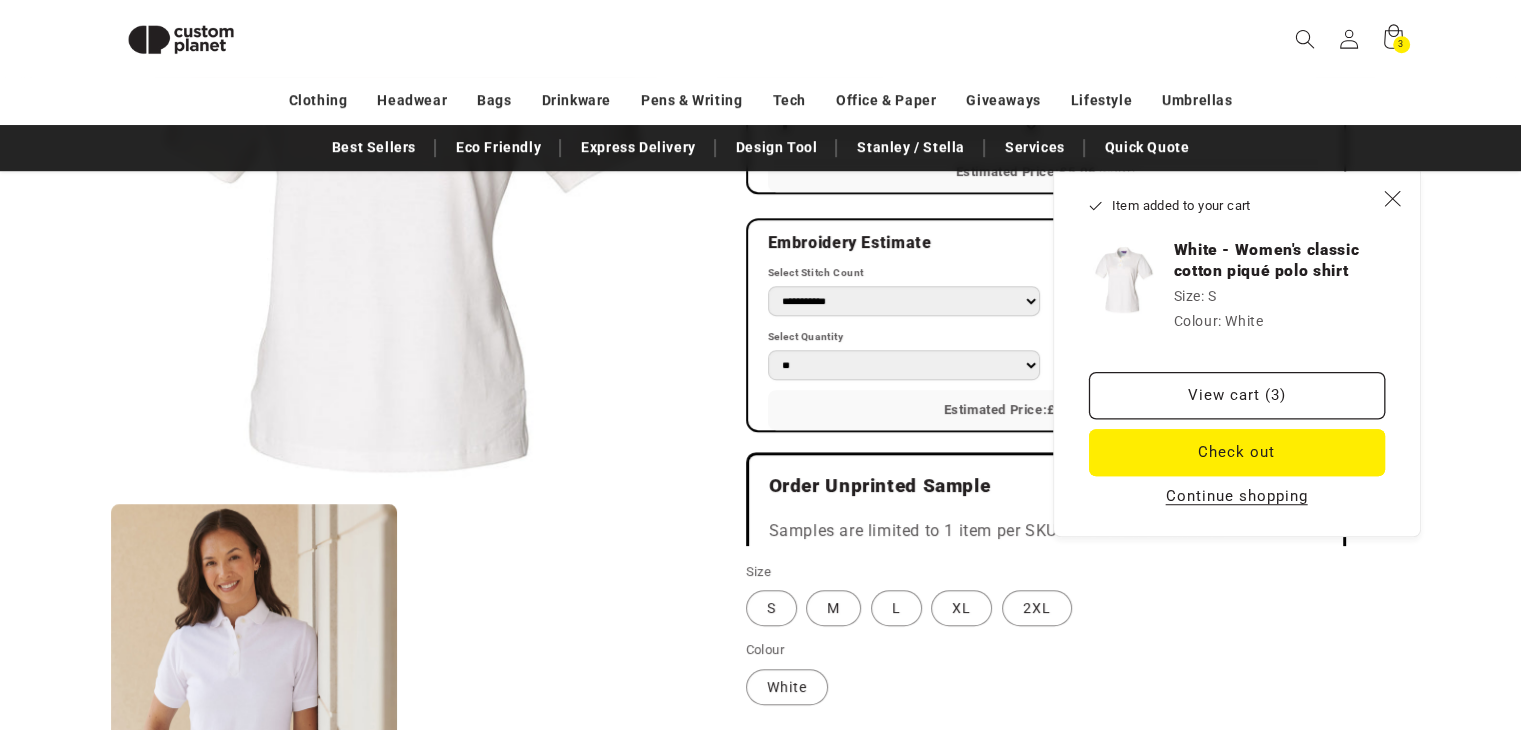 click on "Continue shopping" at bounding box center (1237, 496) 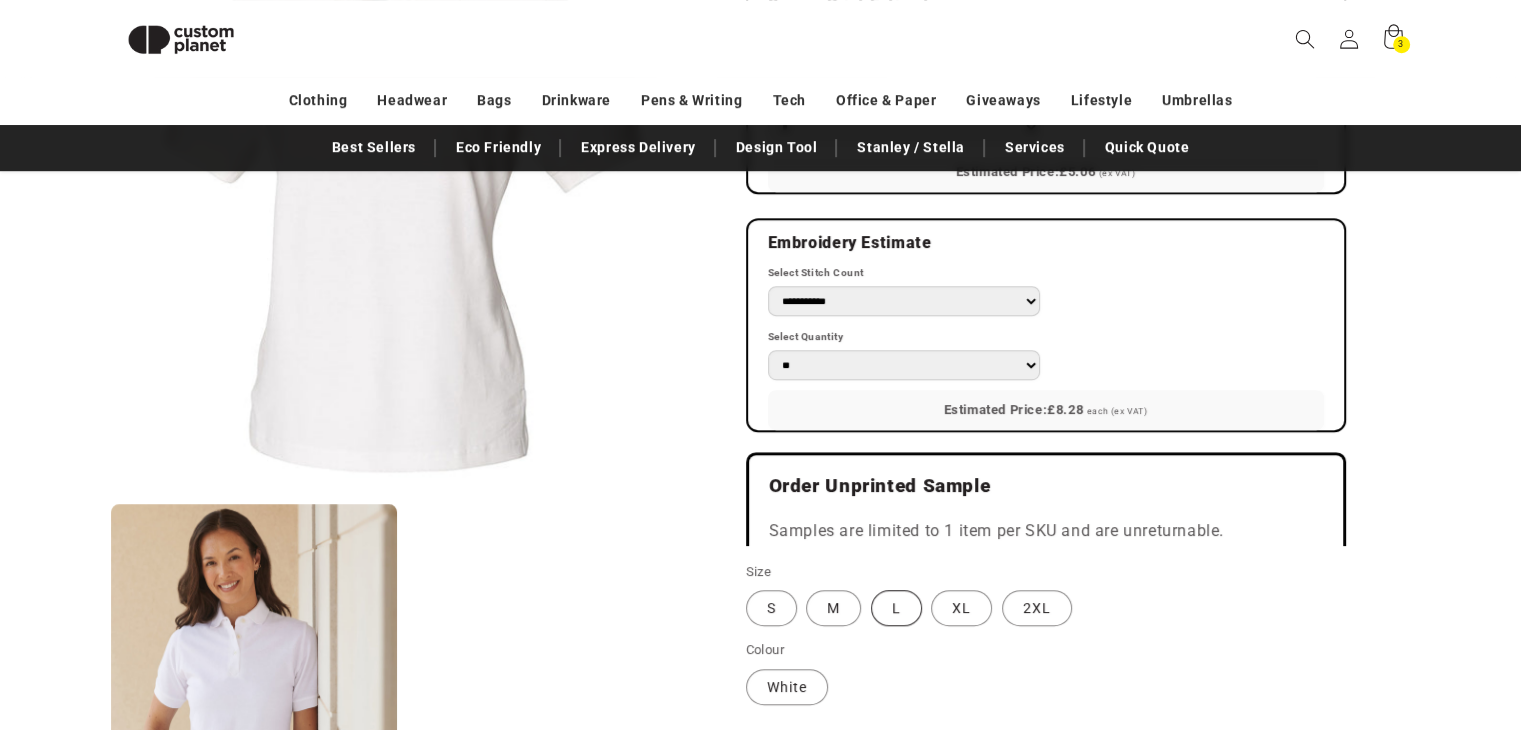 click on "L Variant sold out or unavailable" at bounding box center (896, 608) 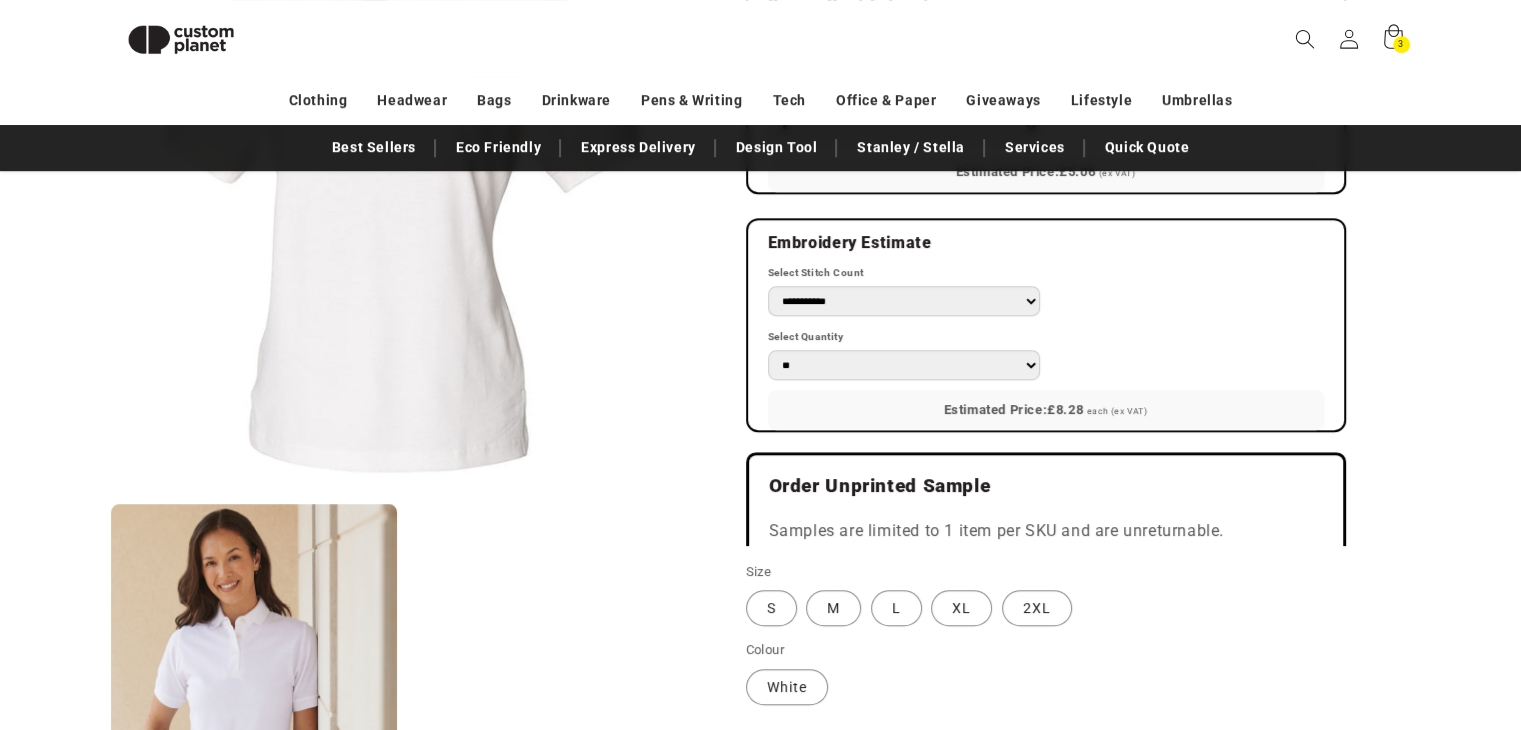 click on "Add to cart" at bounding box center [966, 755] 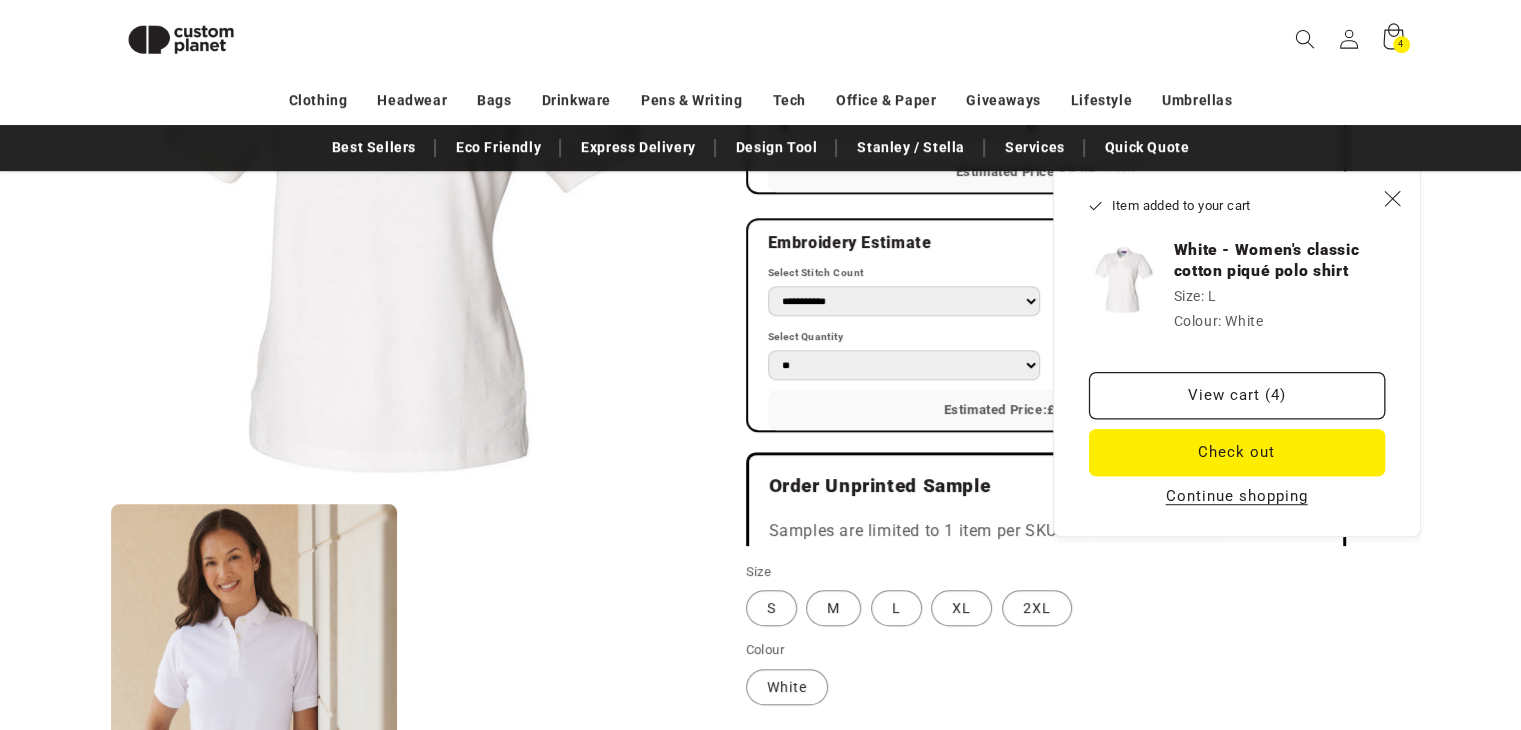 click 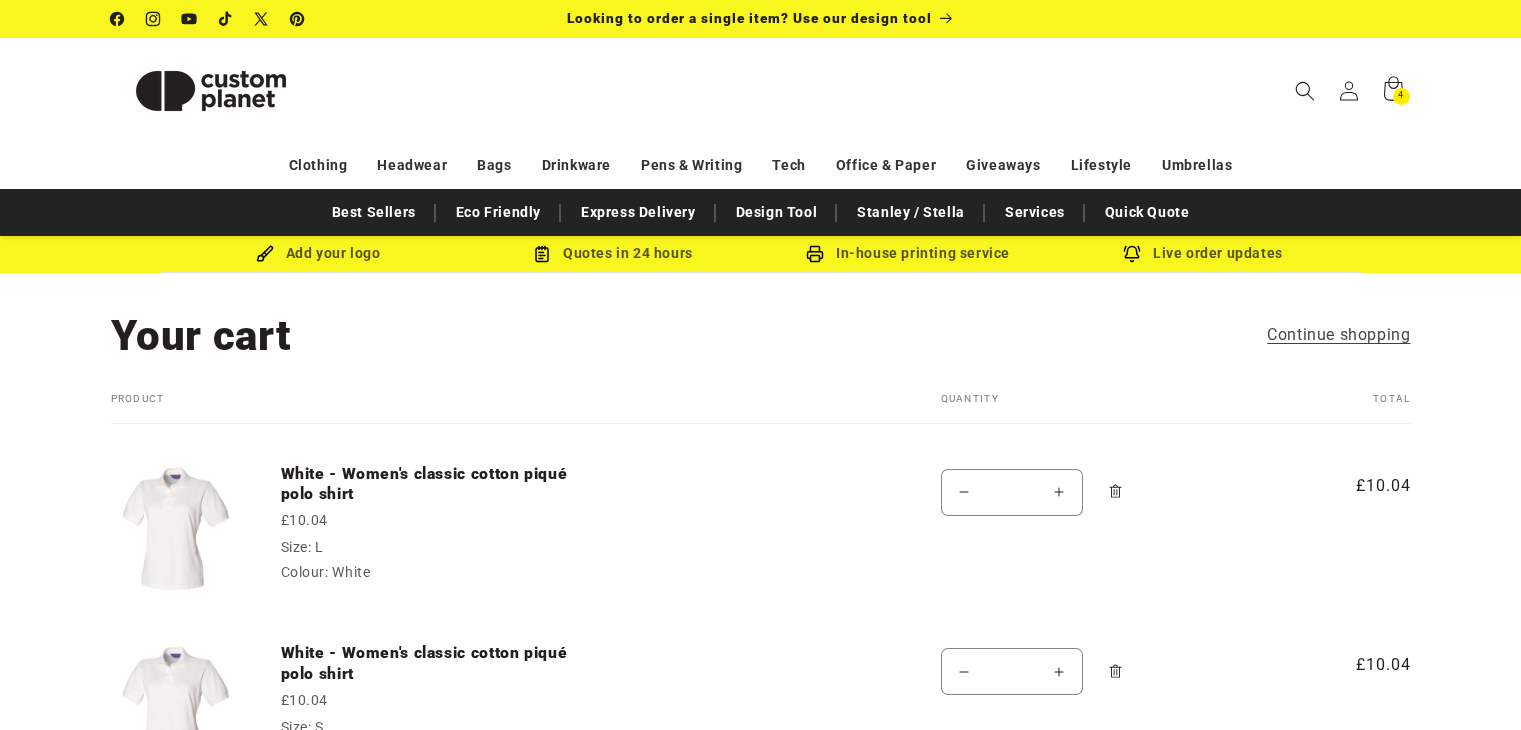 scroll, scrollTop: 0, scrollLeft: 0, axis: both 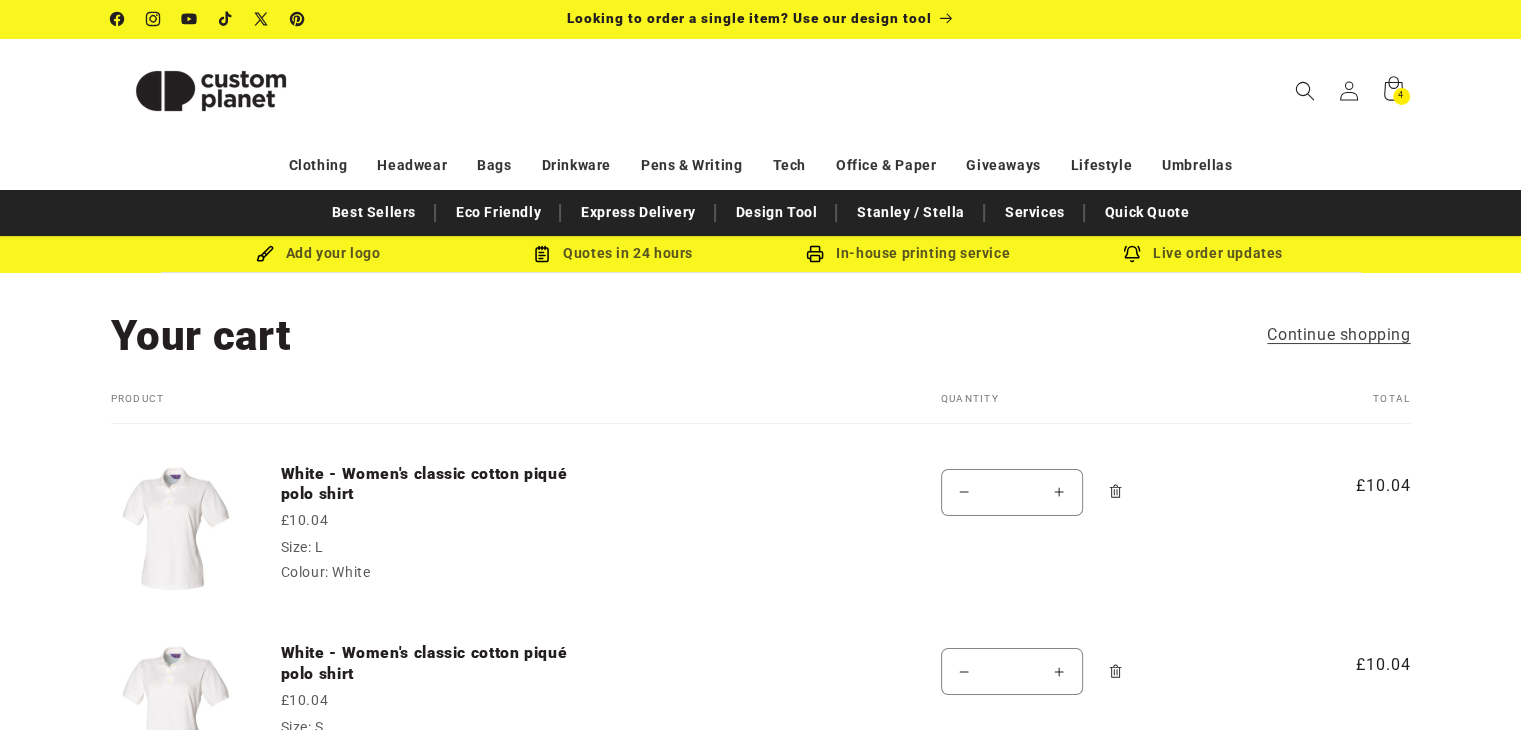 click on "Increase quantity for White - Women's classic cotton piqué polo shirt" at bounding box center [1059, 492] 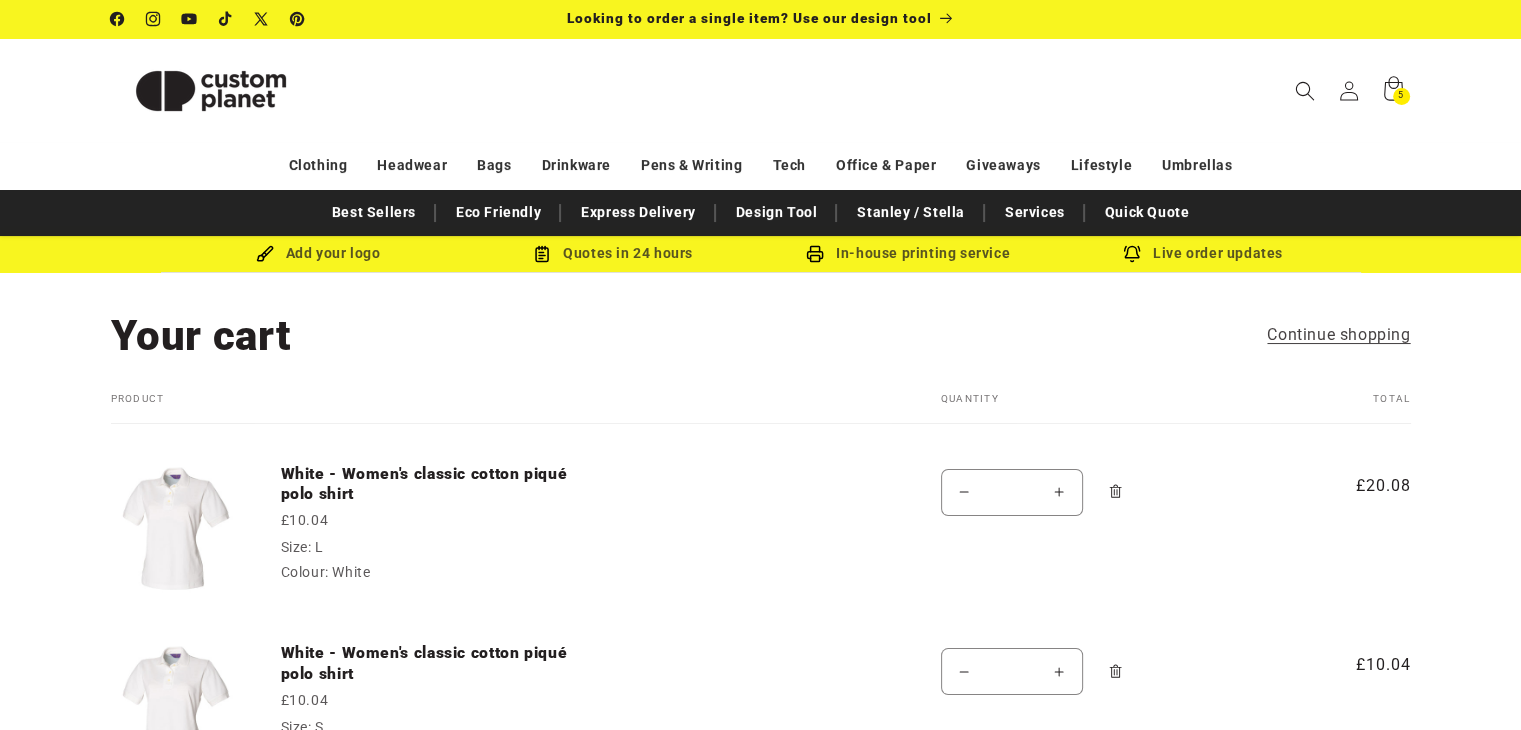 click on "Increase quantity for White - Women's classic cotton piqué polo shirt" at bounding box center [1059, 671] 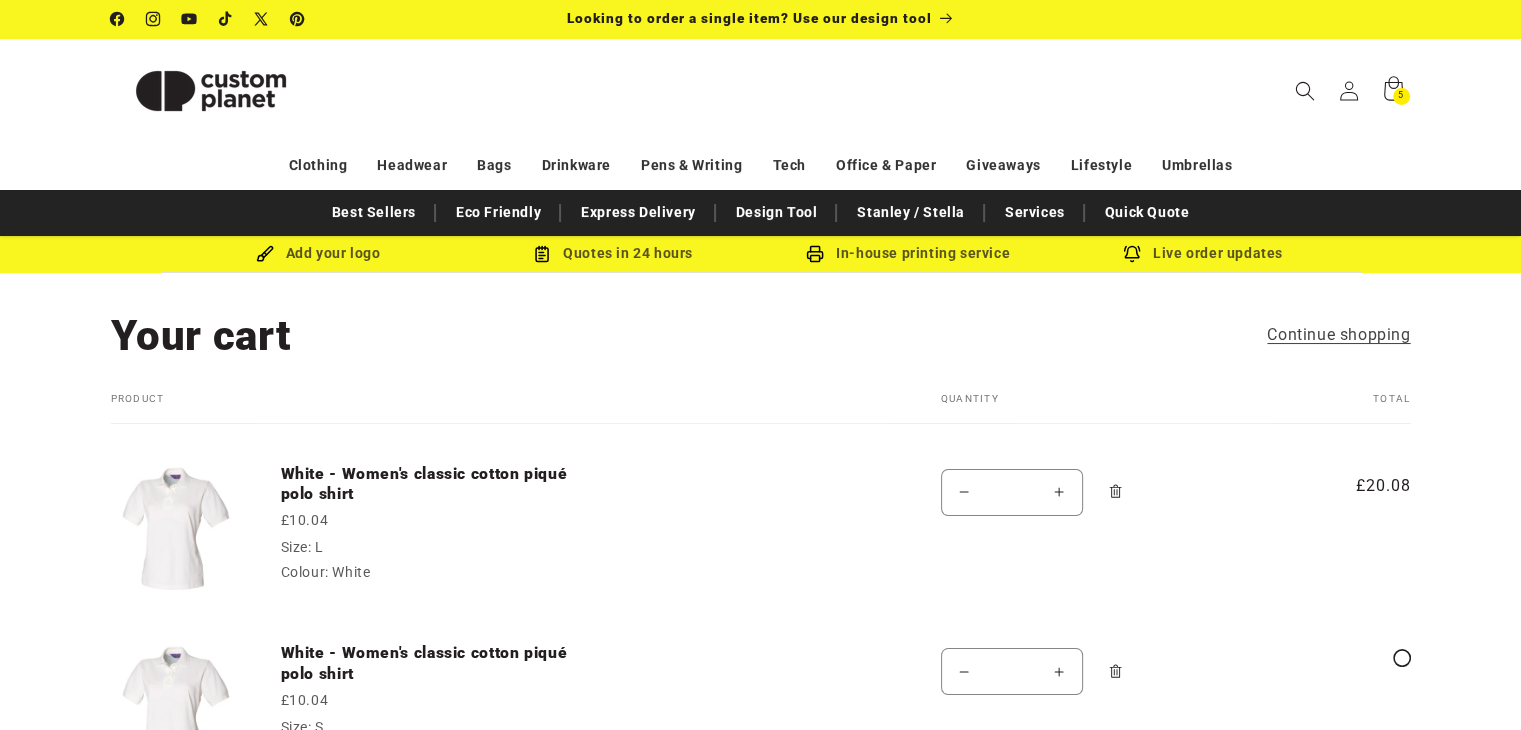 click on "Your cart
Product
Total
Quantity
Total
White - Women's classic cotton piqué polo shirt
£10.04
Size:
L
Colour:
White
*" at bounding box center (761, 788) 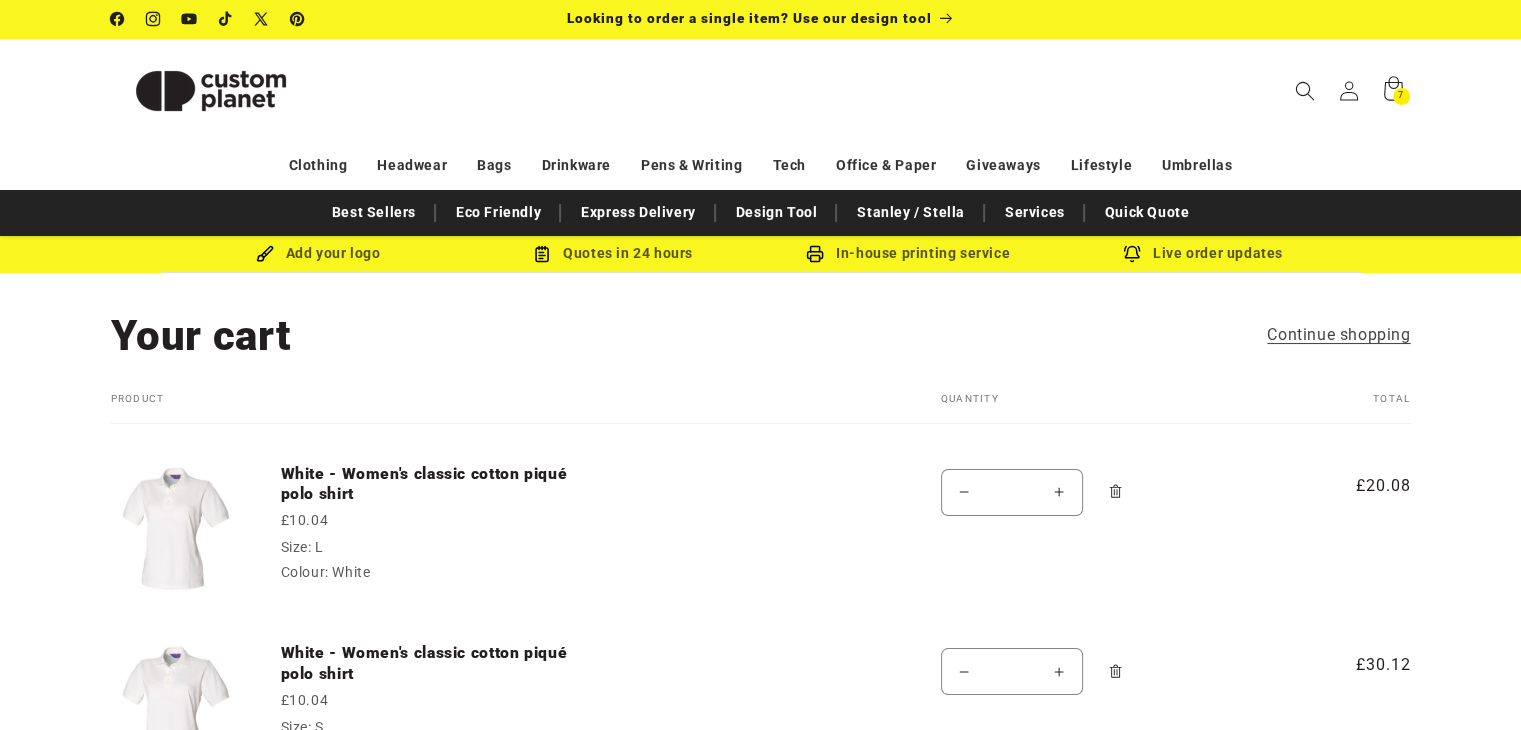 click on "Increase quantity for White - Women's classic cotton piqué polo shirt" at bounding box center [1059, 671] 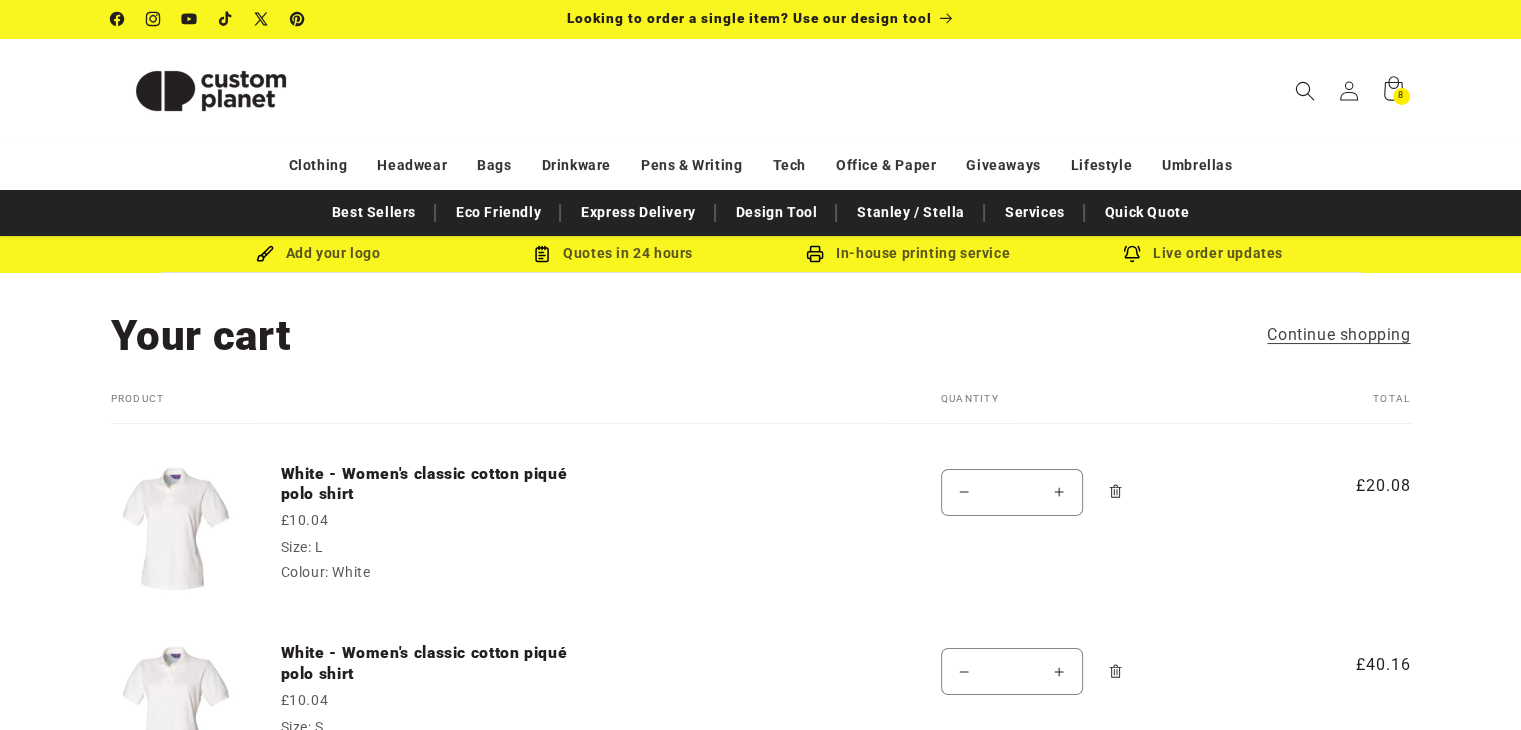 click on "Increase quantity for White - Women's classic cotton piqué polo shirt" at bounding box center [1059, 671] 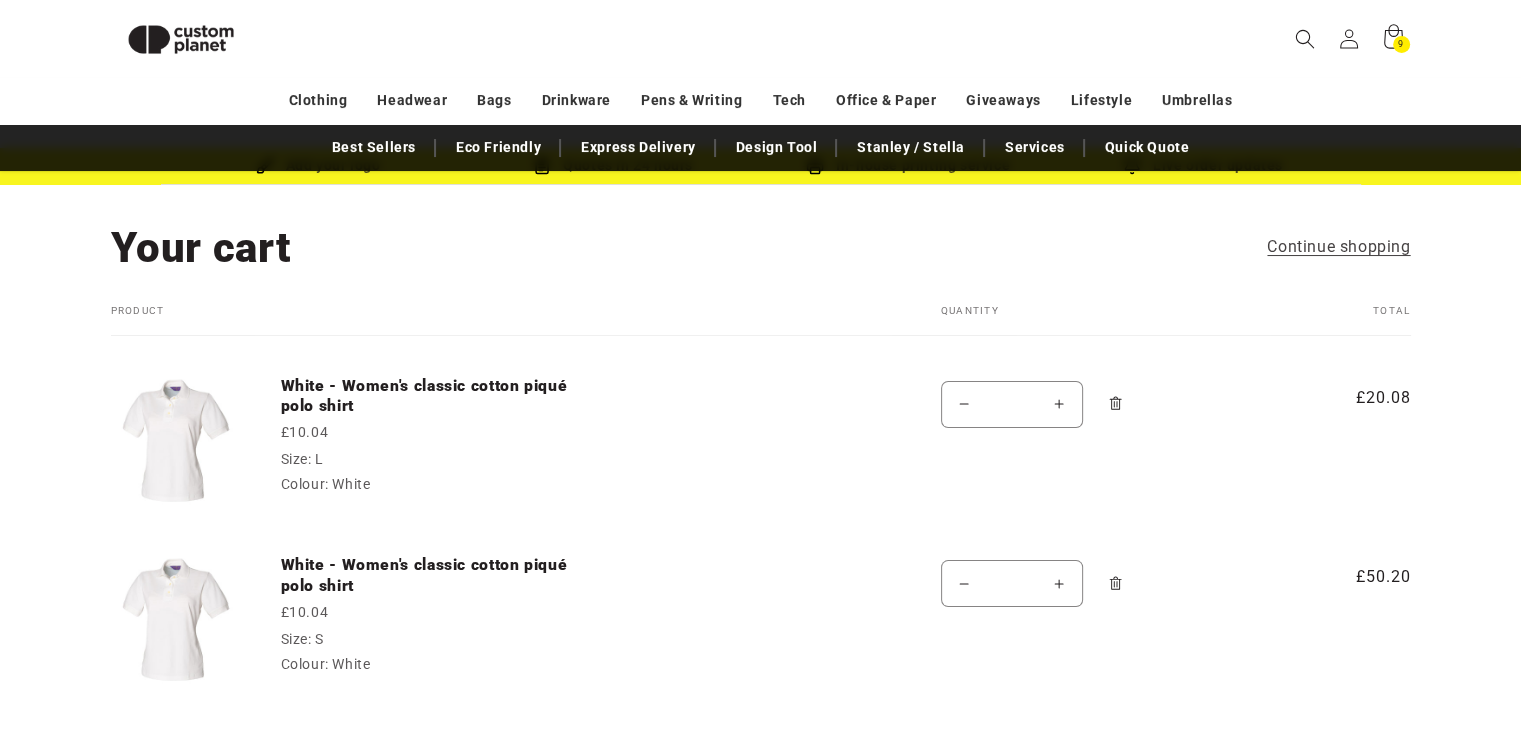 scroll, scrollTop: 16, scrollLeft: 0, axis: vertical 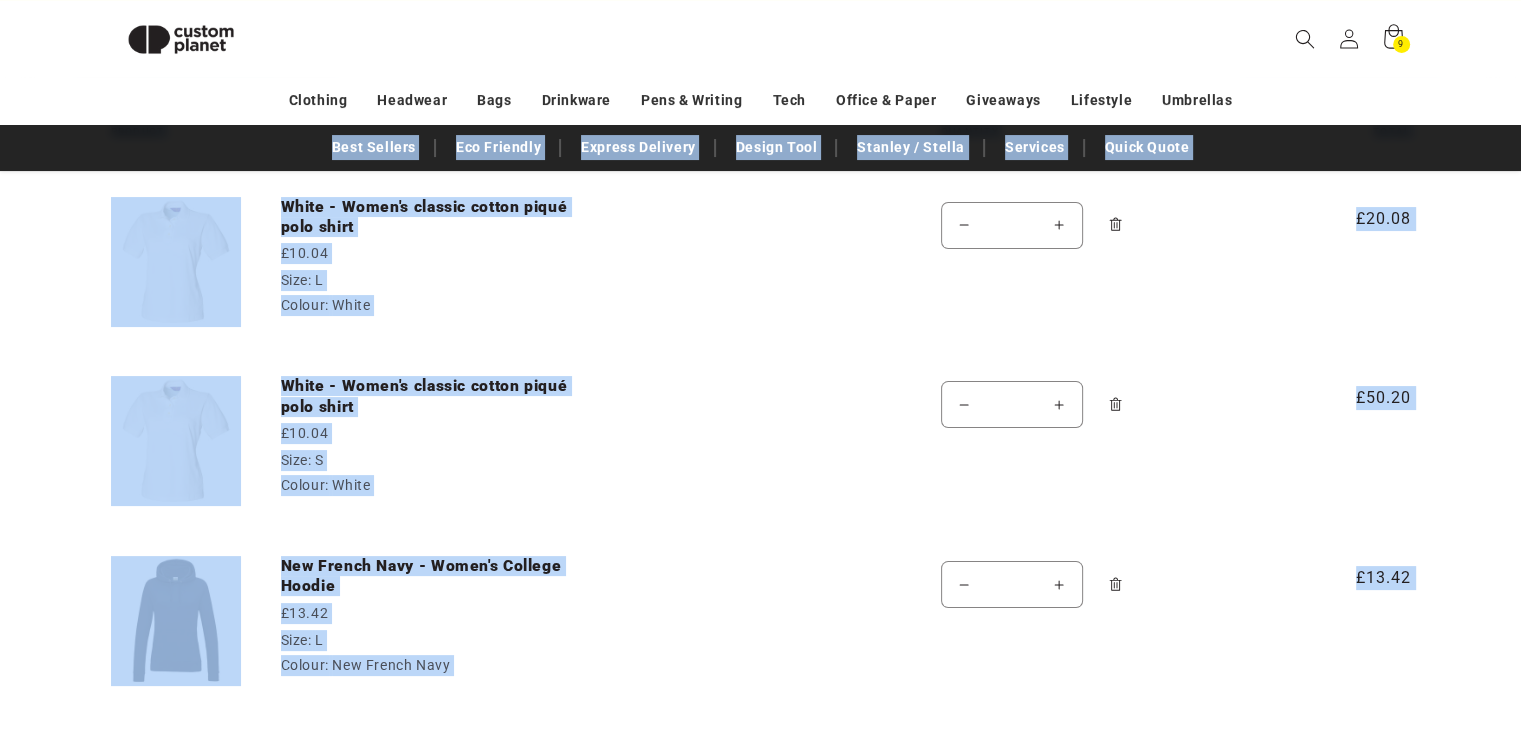 drag, startPoint x: 448, startPoint y: 602, endPoint x: 267, endPoint y: 135, distance: 500.84927 